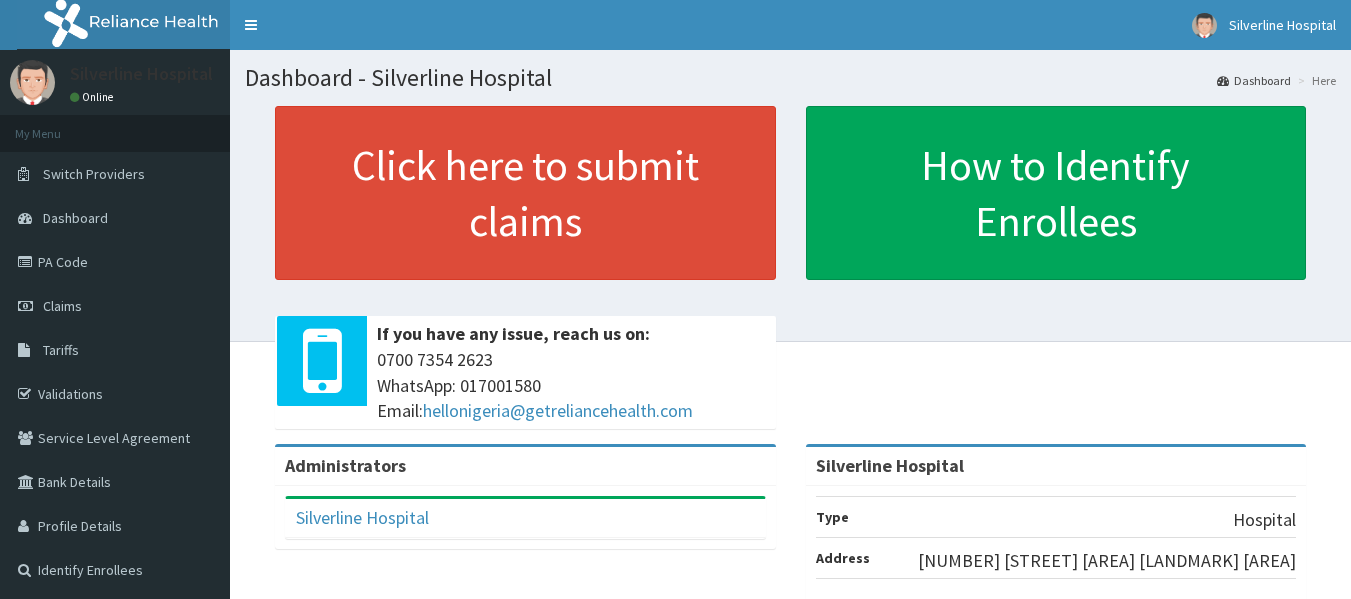 scroll, scrollTop: 0, scrollLeft: 0, axis: both 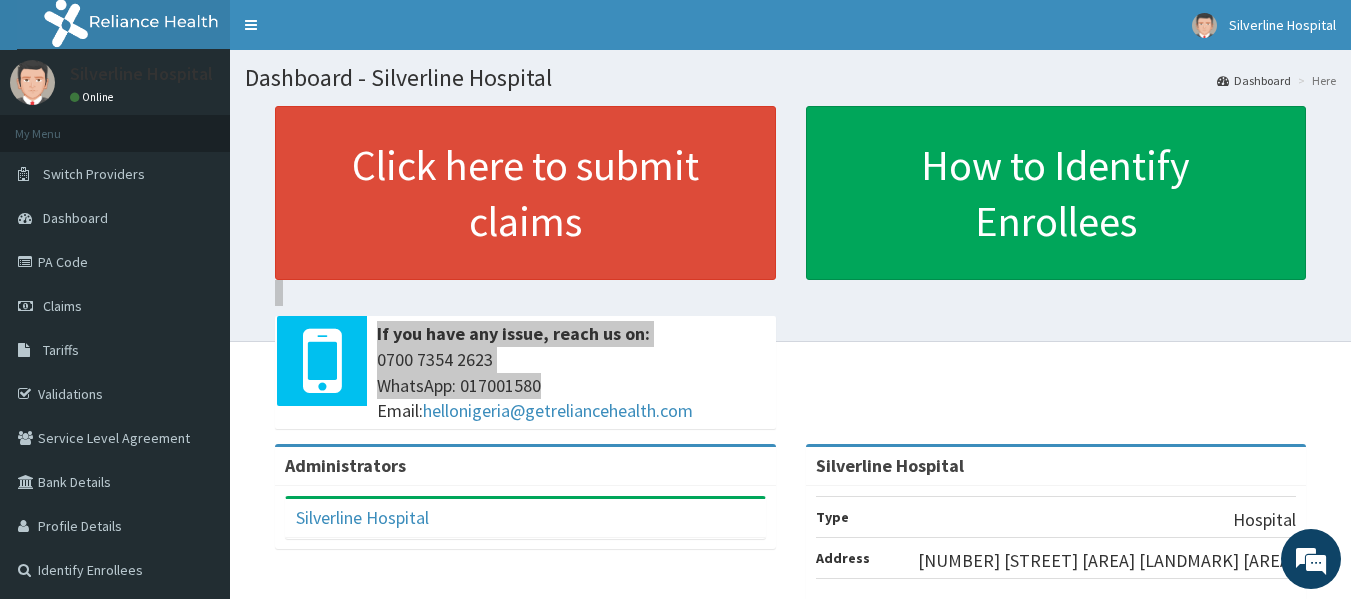 click on "Click here to submit claims
If you have any issue, reach us on:
[PHONE] WhatsApp: [PHONE] Email:  [EMAIL]
How to Identify Enrollees" at bounding box center (790, 275) 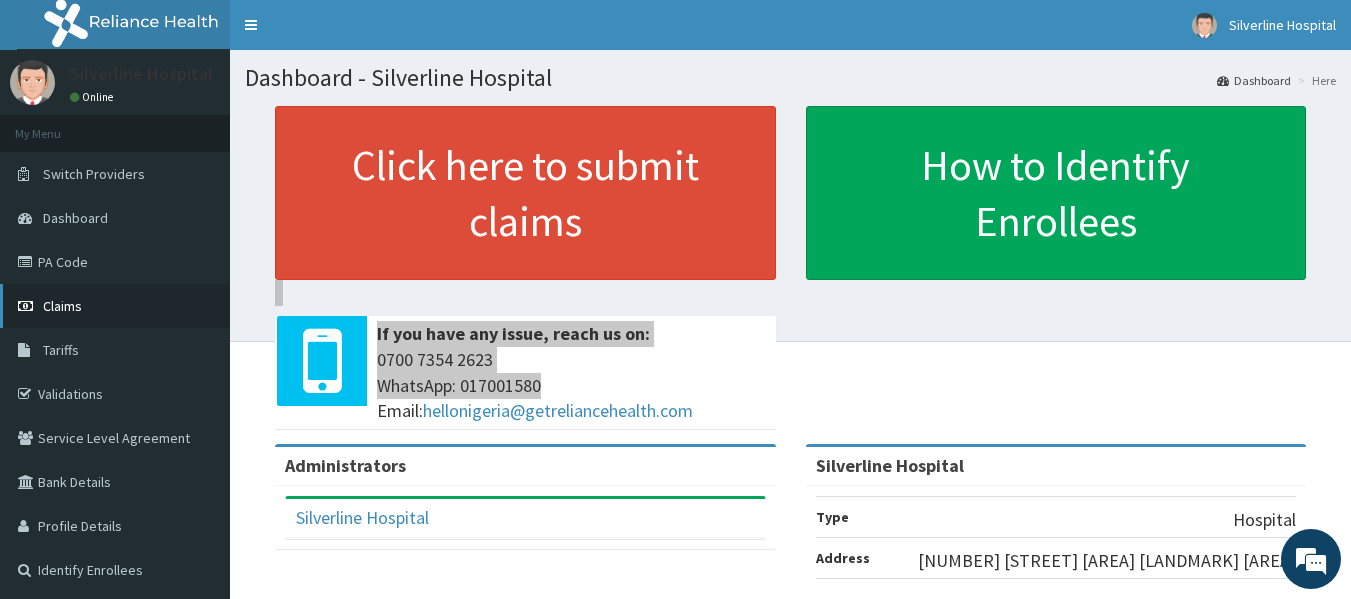click on "Claims" at bounding box center [62, 306] 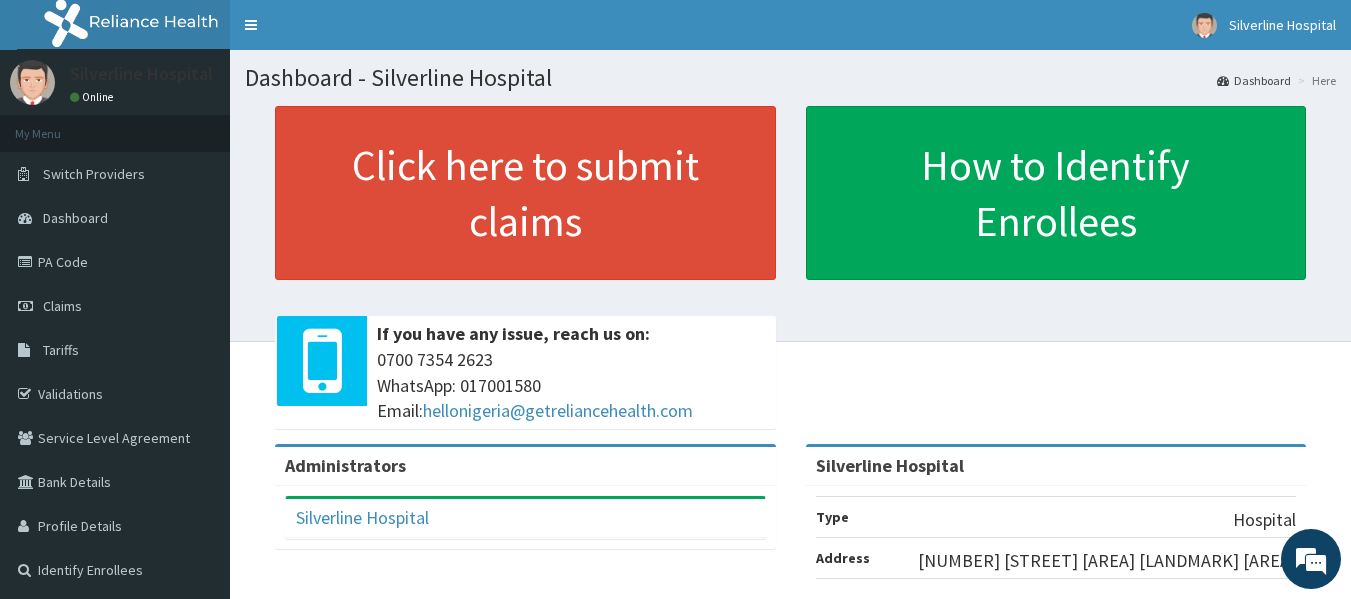 click on "Click here to submit claims
If you have any issue, reach us on:
[PHONE] WhatsApp: [PHONE] Email:  [EMAIL]
How to Identify Enrollees" at bounding box center (790, 275) 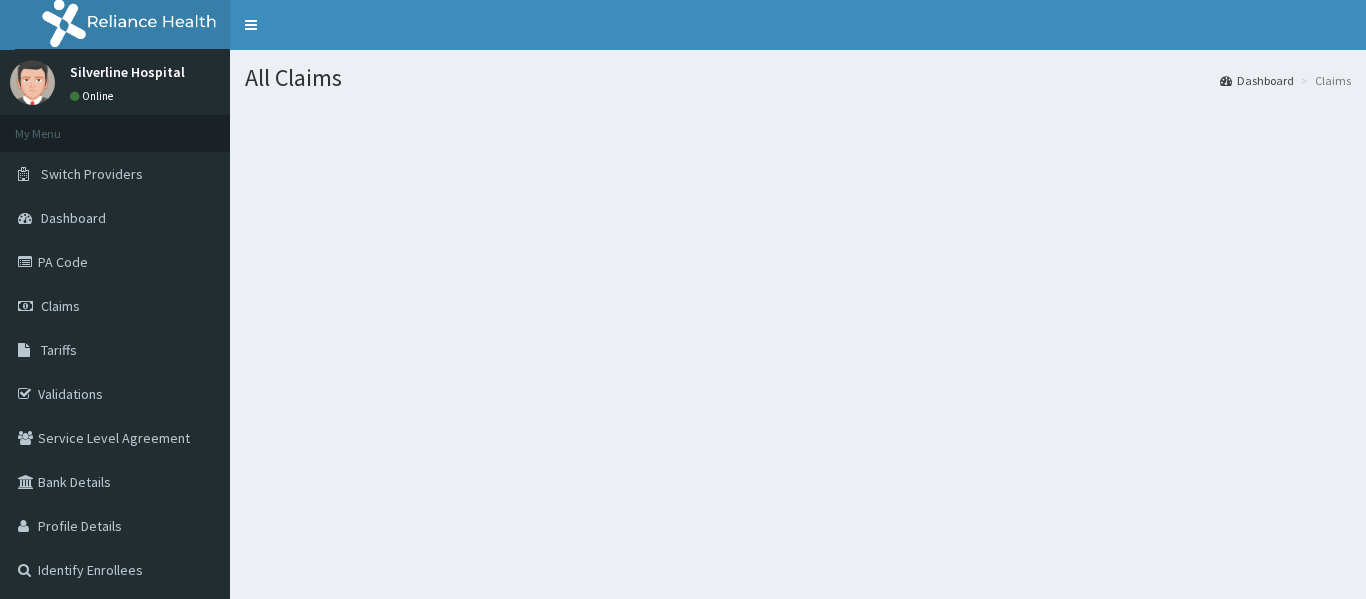 scroll, scrollTop: 0, scrollLeft: 0, axis: both 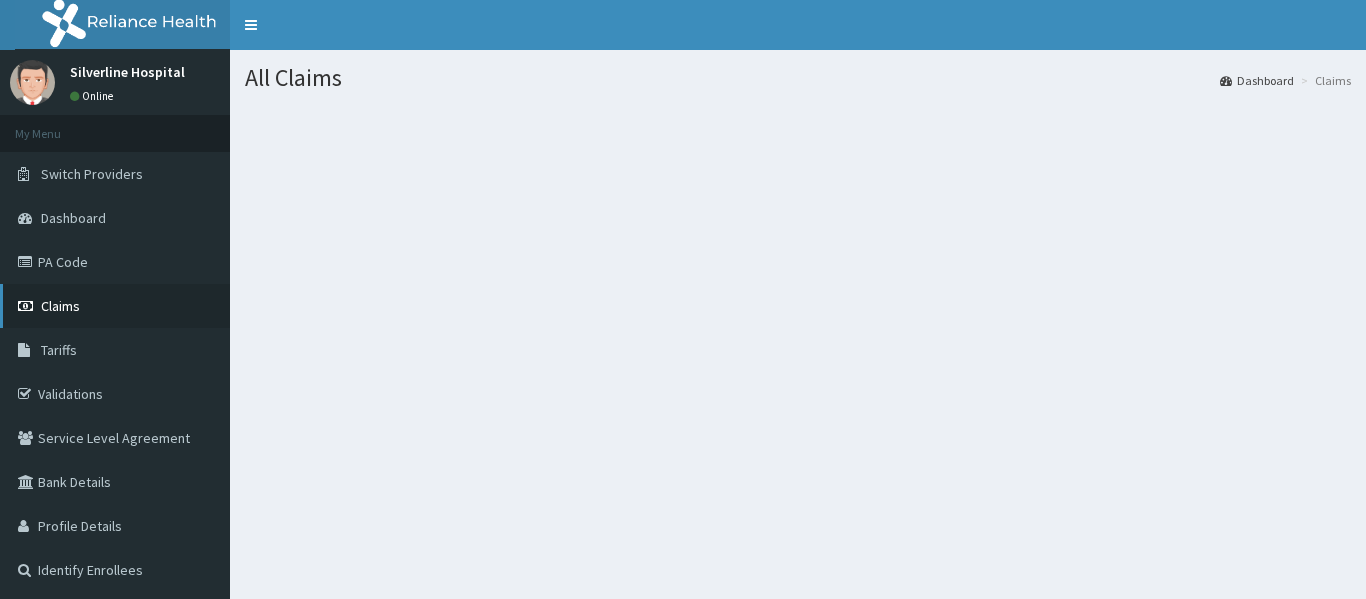 click on "Claims" at bounding box center [60, 306] 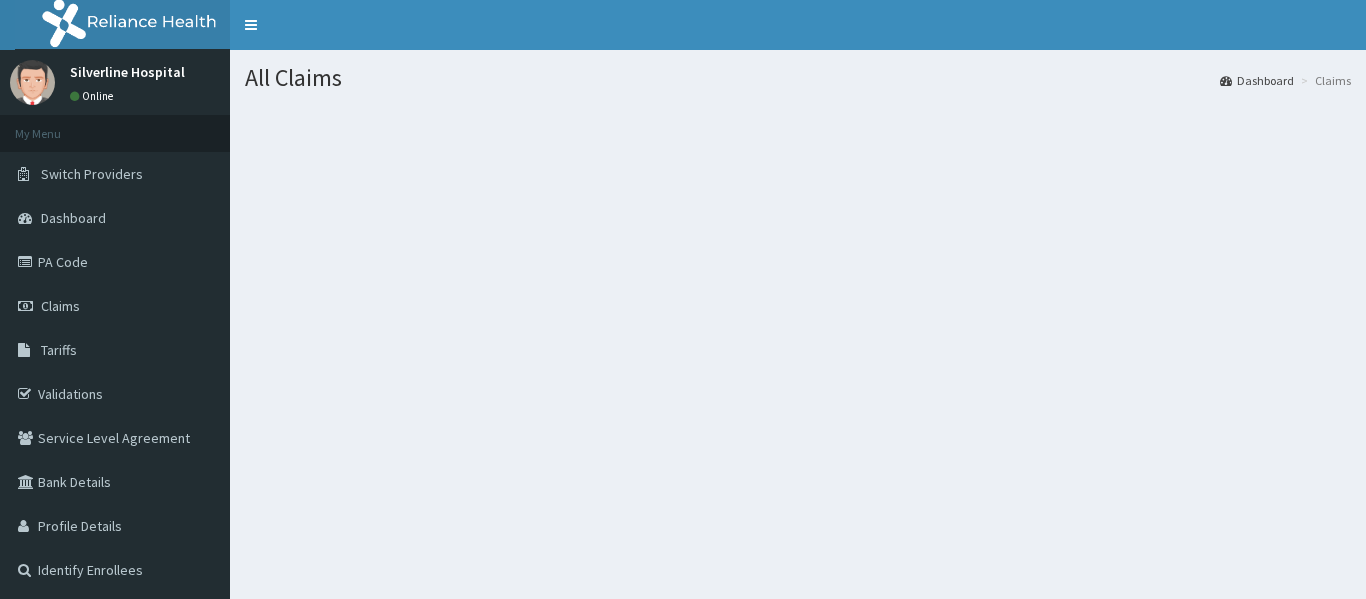 scroll, scrollTop: 0, scrollLeft: 0, axis: both 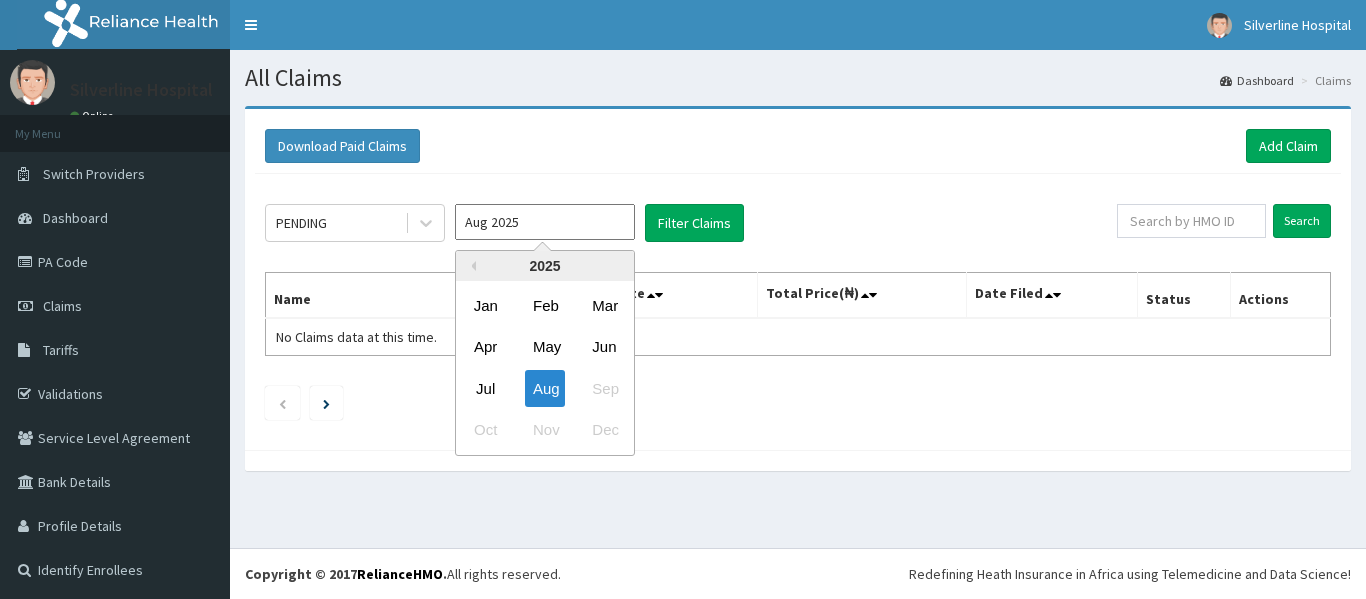 click on "Aug 2025" at bounding box center (545, 222) 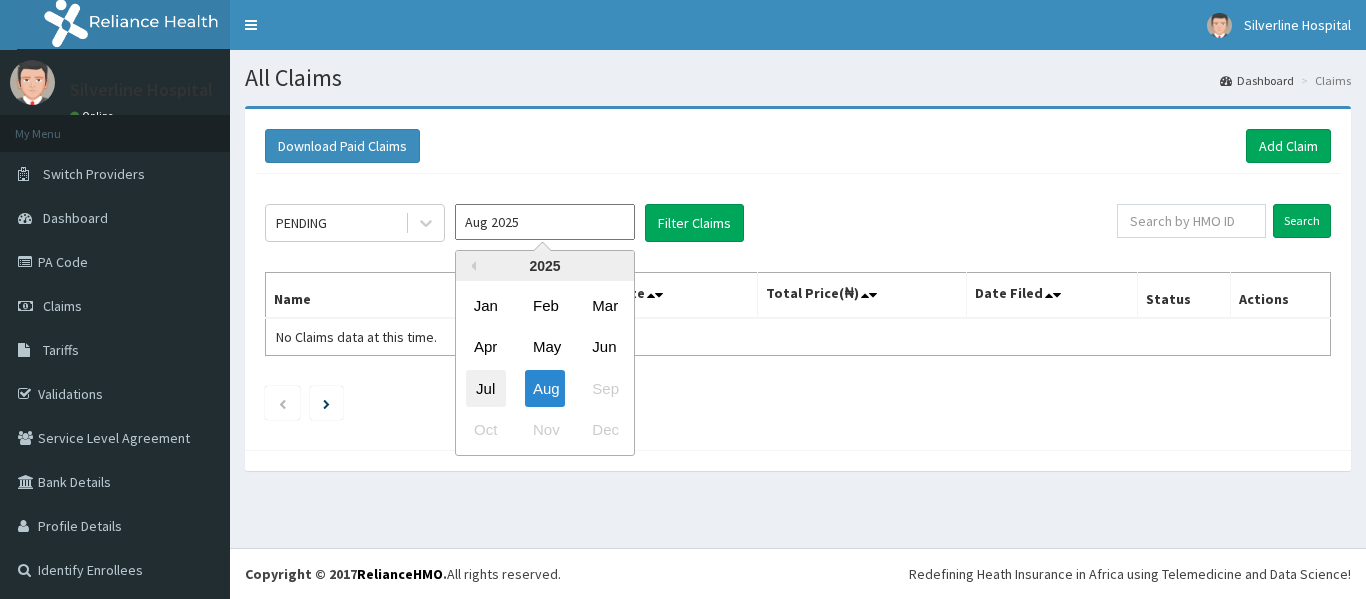 click on "Jul" at bounding box center (486, 388) 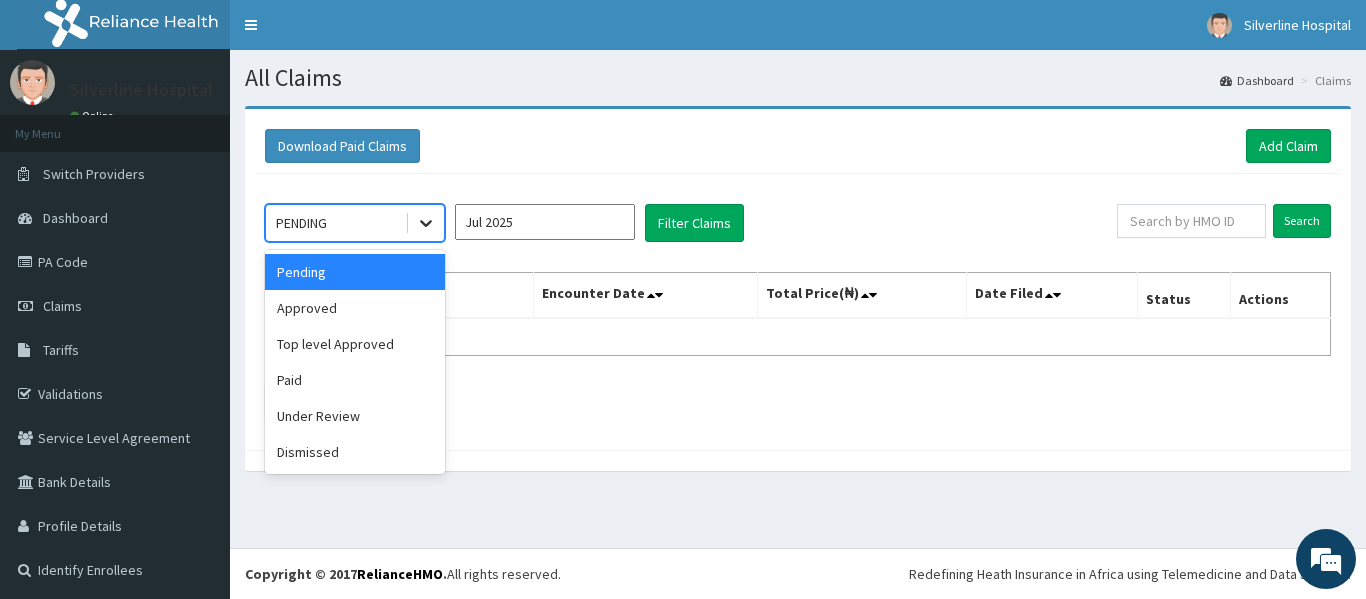 click 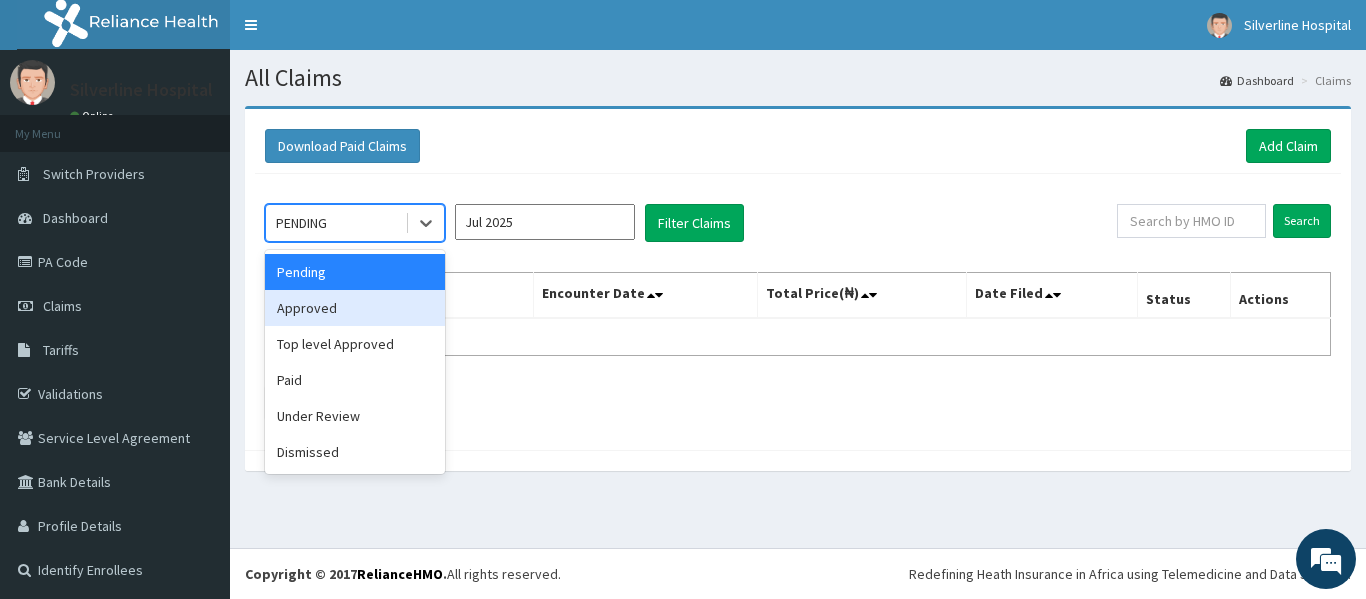 click on "Approved" at bounding box center [355, 308] 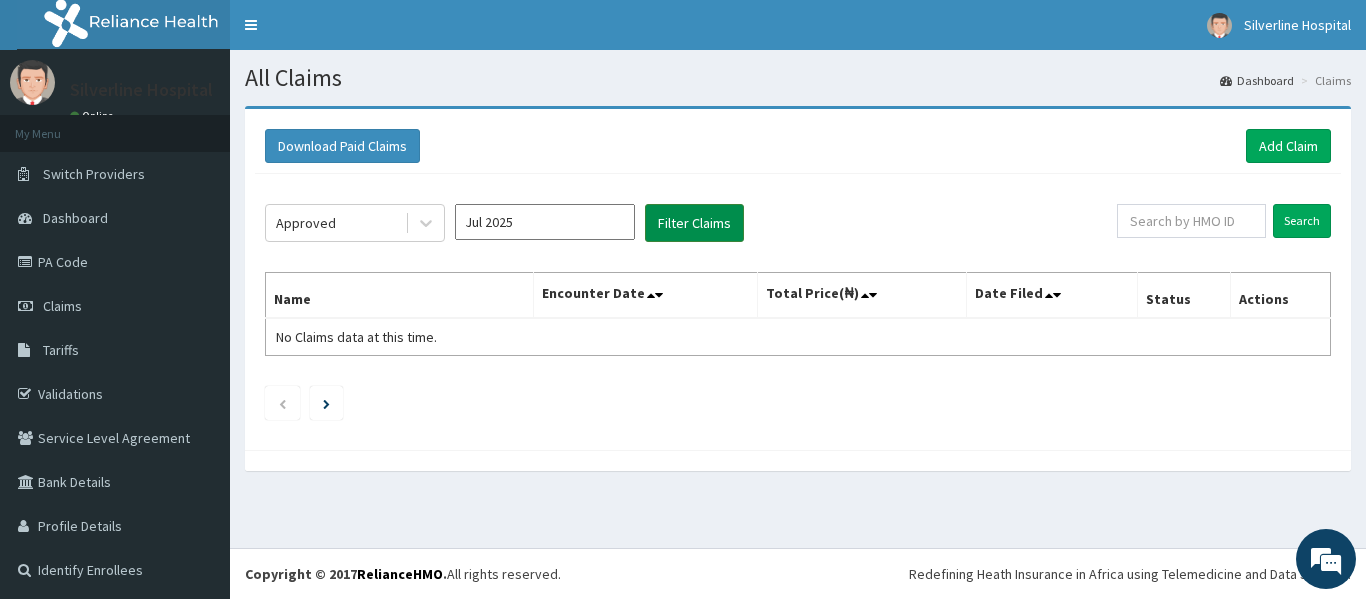 click on "Filter Claims" at bounding box center [694, 223] 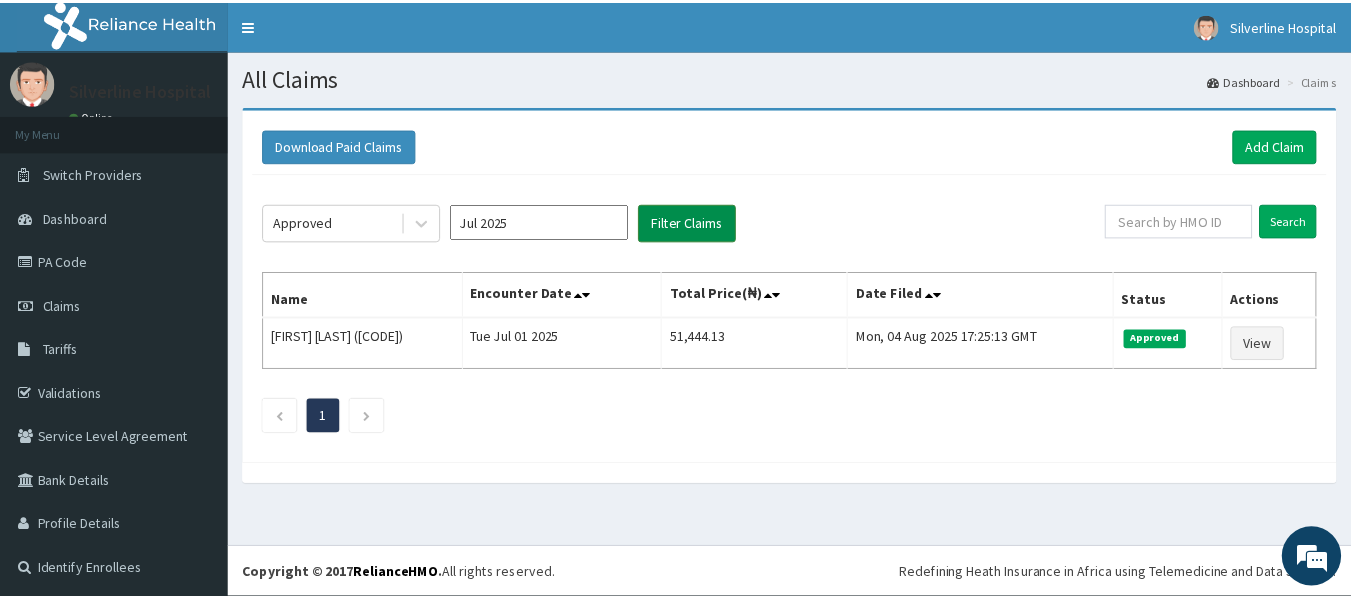 scroll, scrollTop: 0, scrollLeft: 0, axis: both 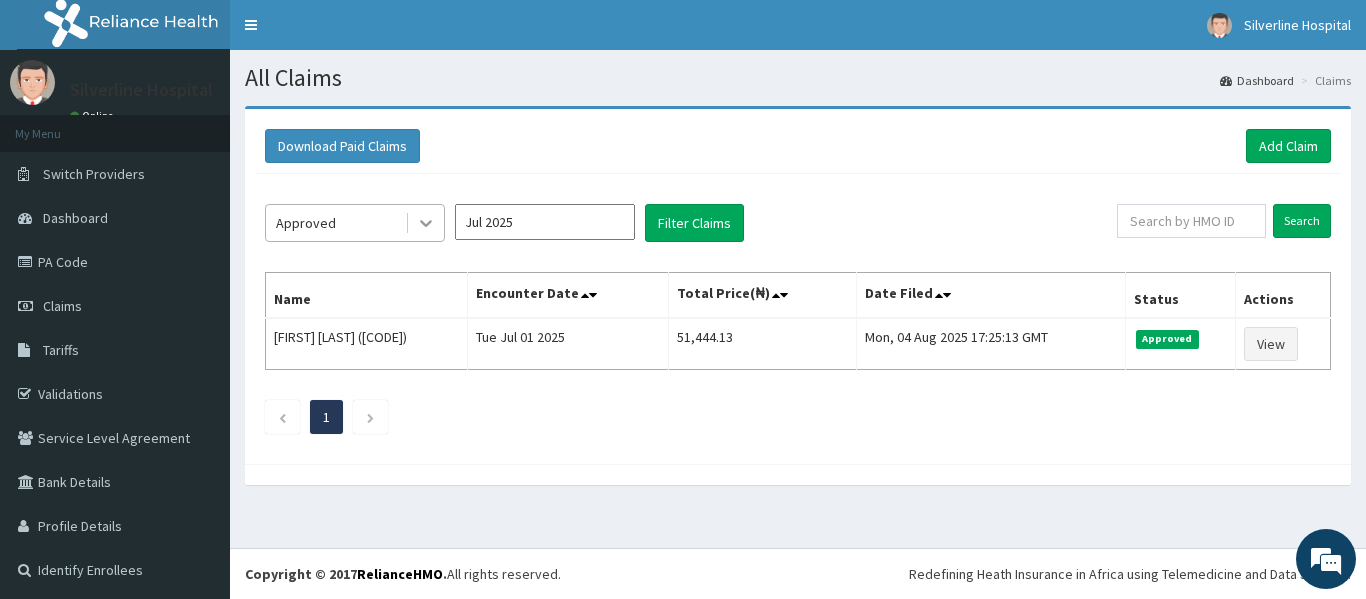 click 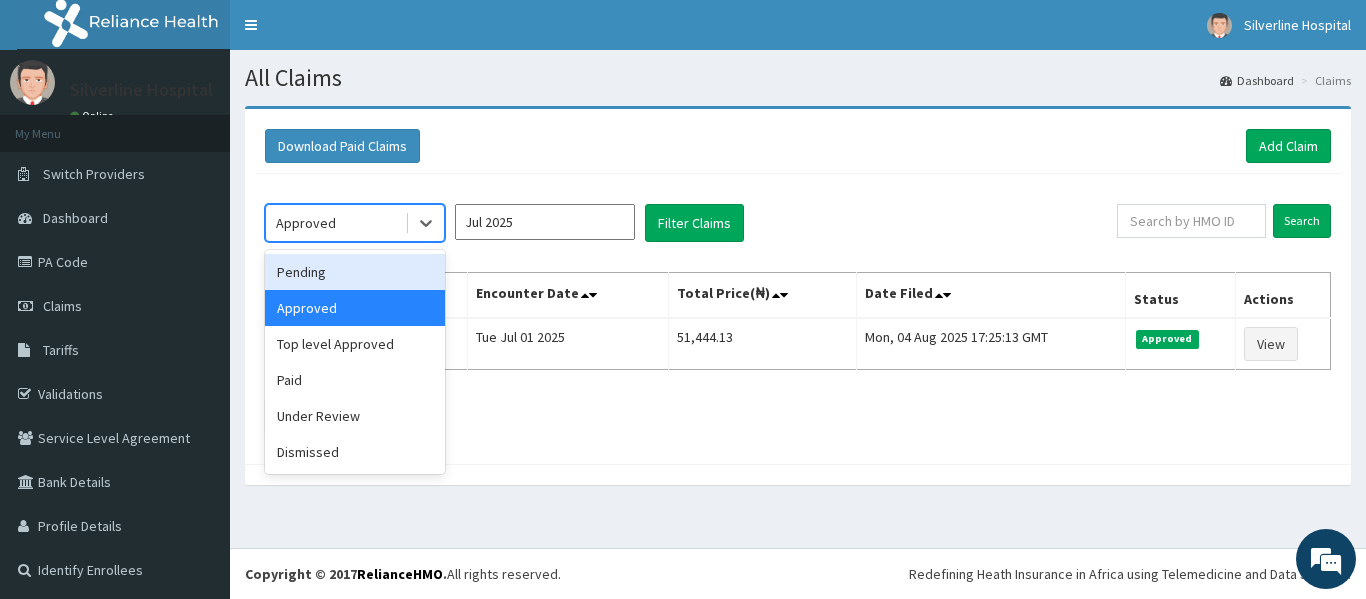 click on "Pending" at bounding box center (355, 272) 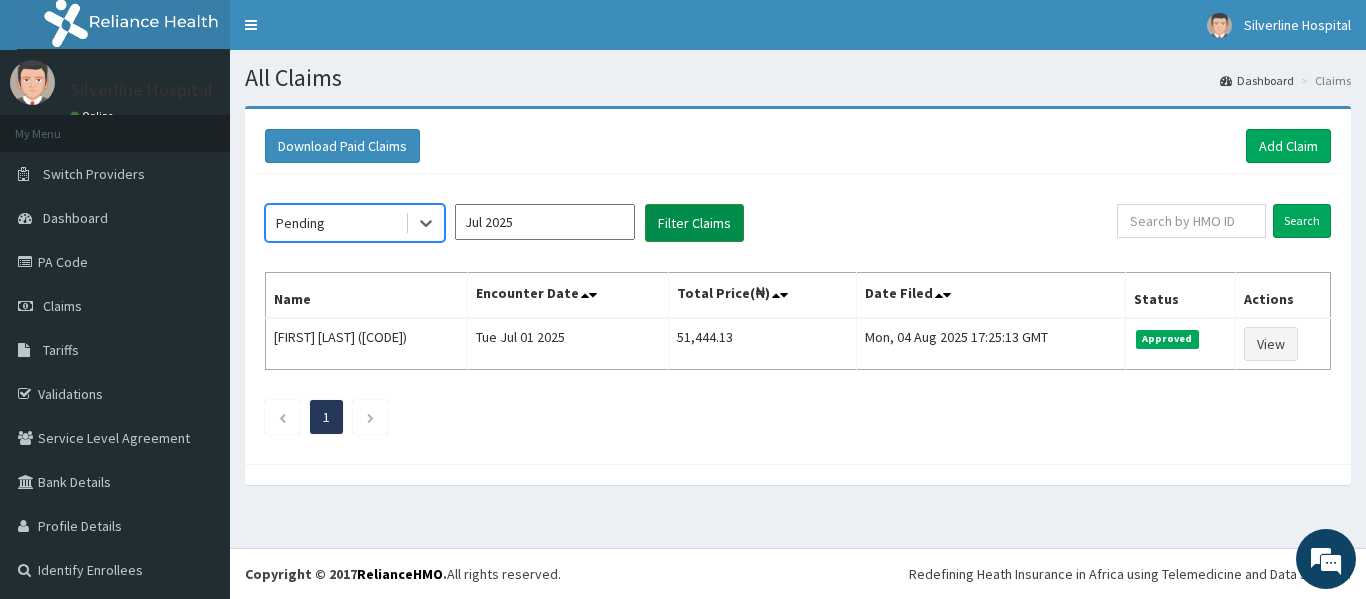 click on "Filter Claims" at bounding box center (694, 223) 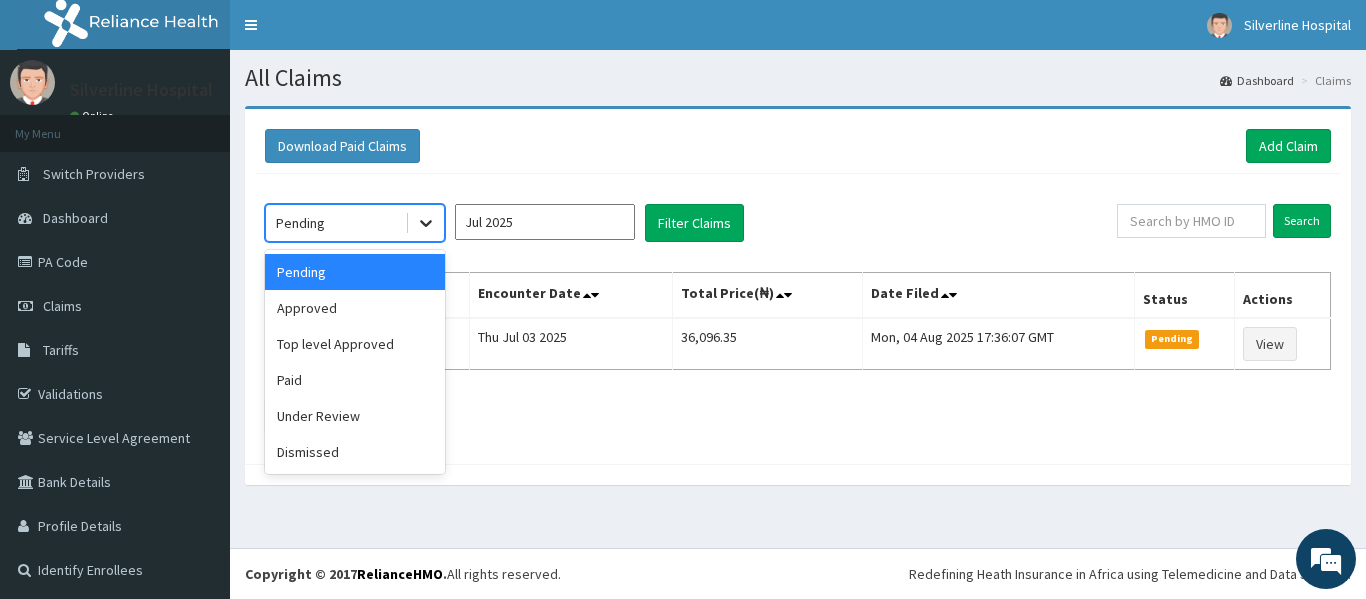 click 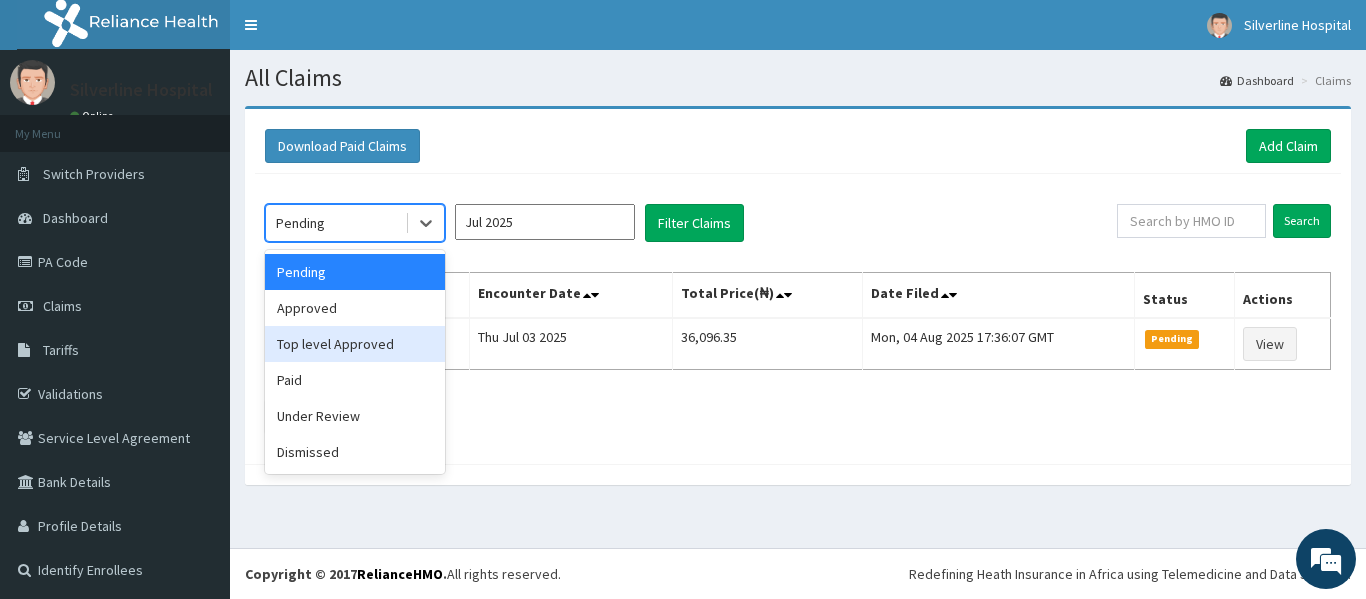 click on "Top level Approved" at bounding box center [355, 344] 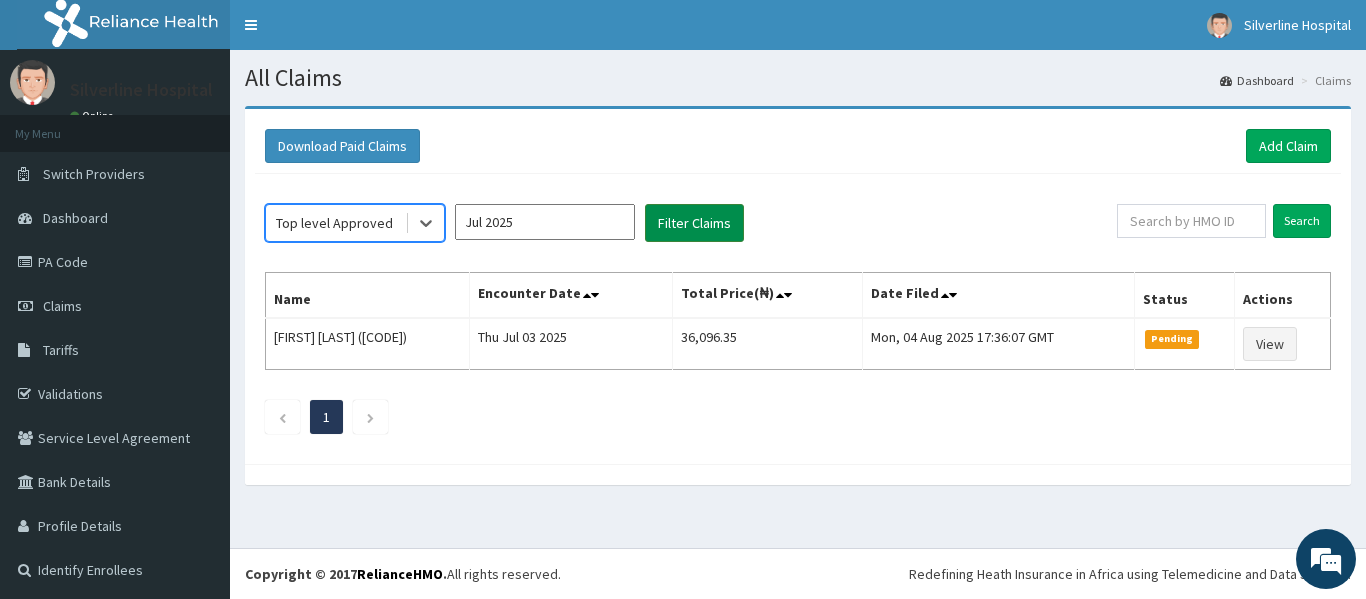 click on "Filter Claims" at bounding box center (694, 223) 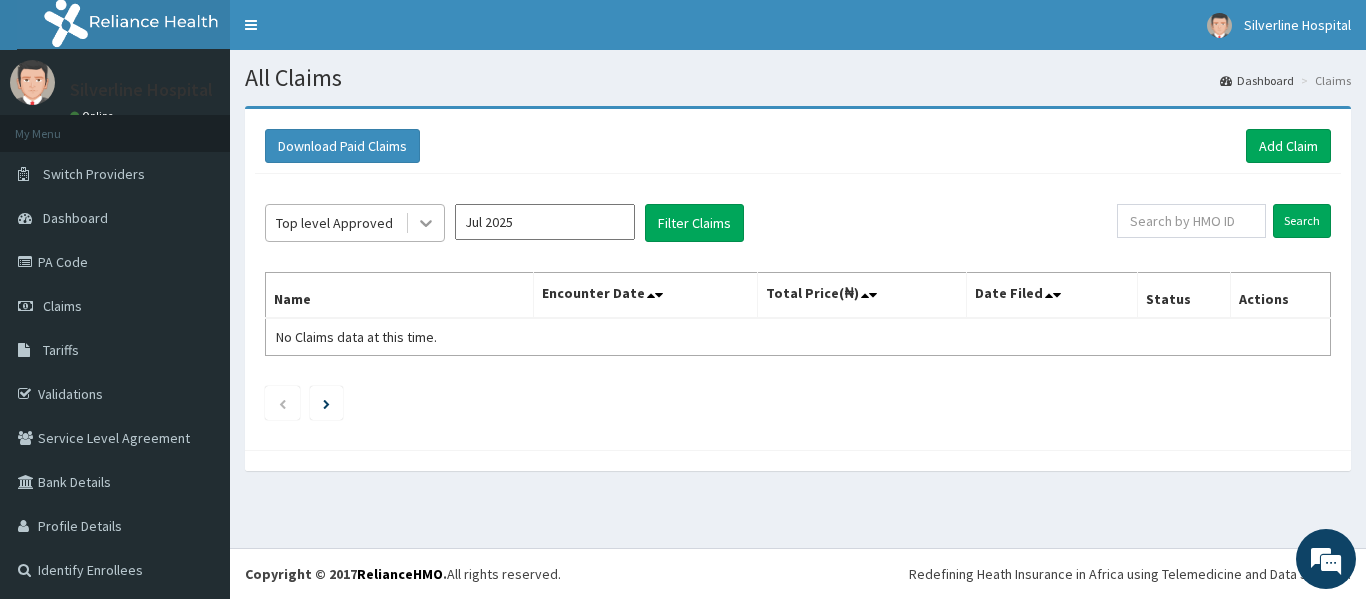 click 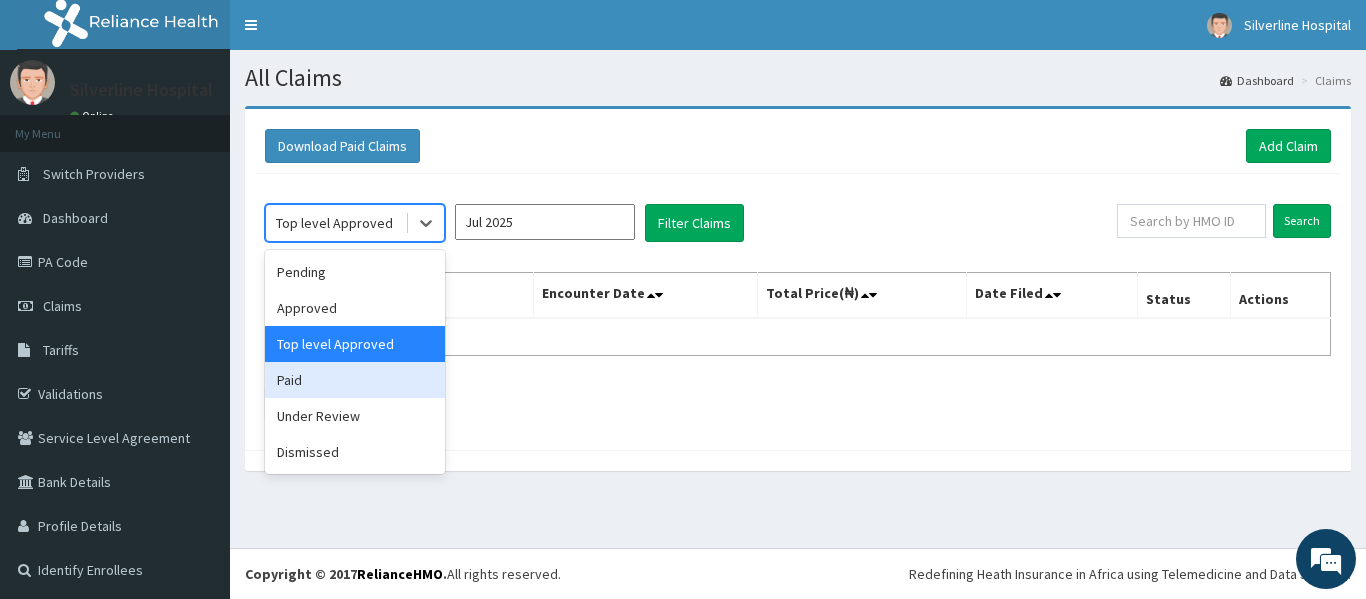 click on "Paid" at bounding box center (355, 380) 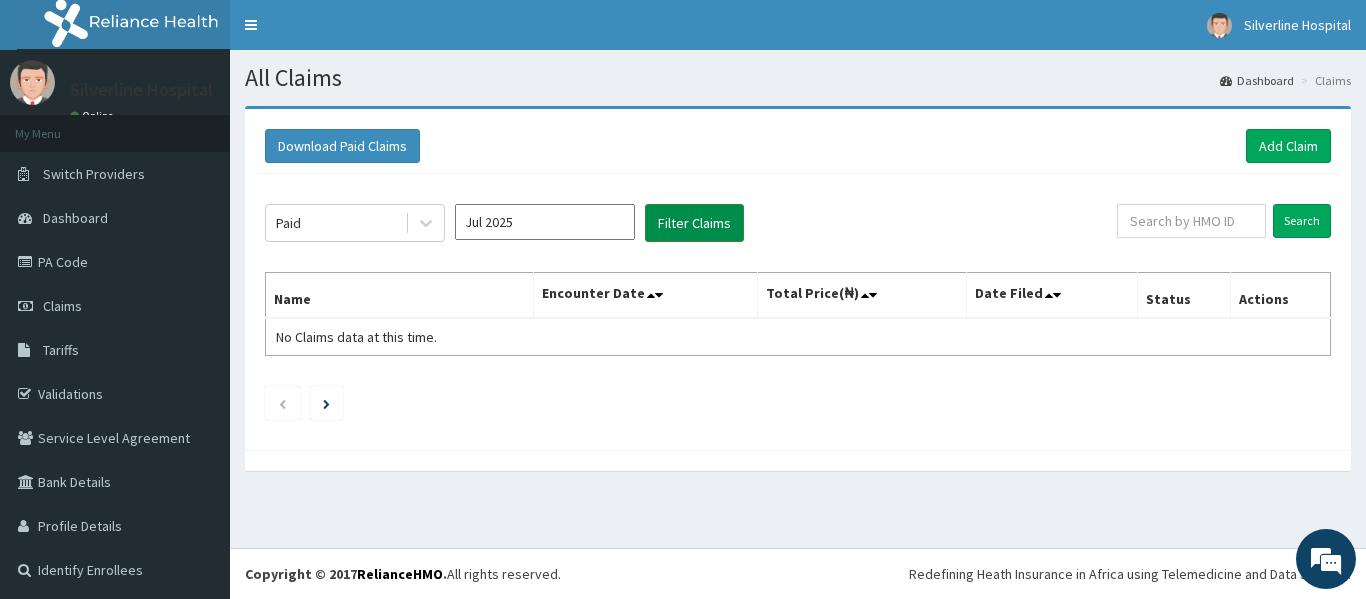 click on "Filter Claims" at bounding box center (694, 223) 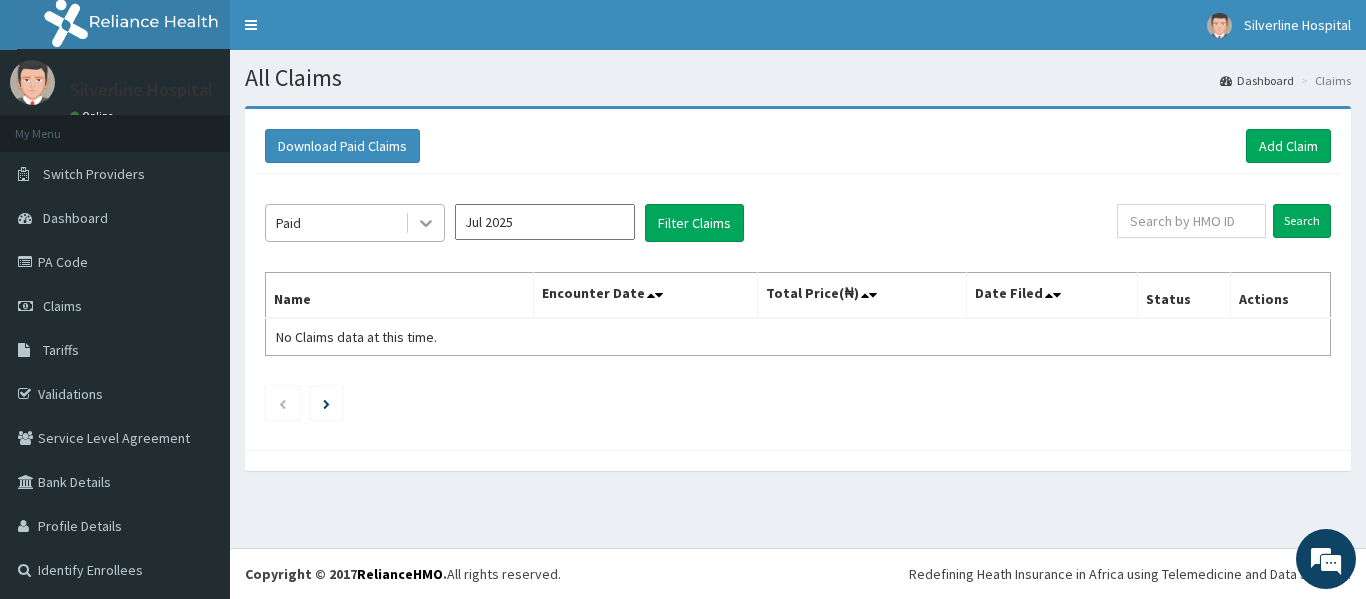 click 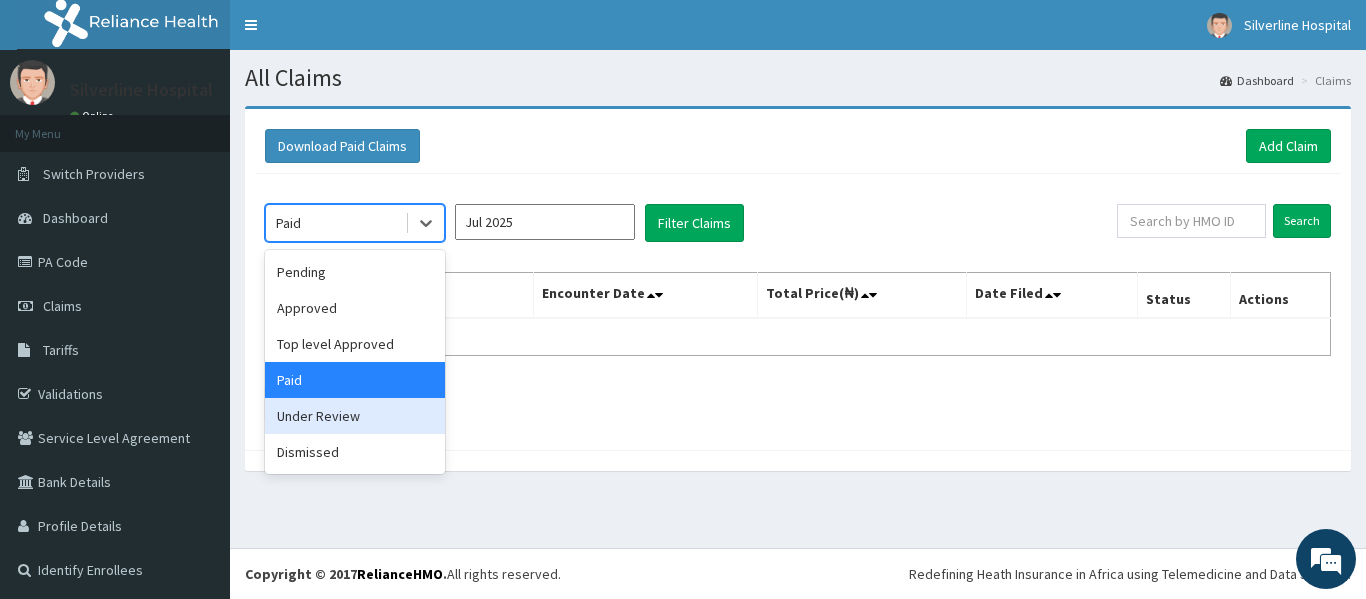 click on "Under Review" at bounding box center [355, 416] 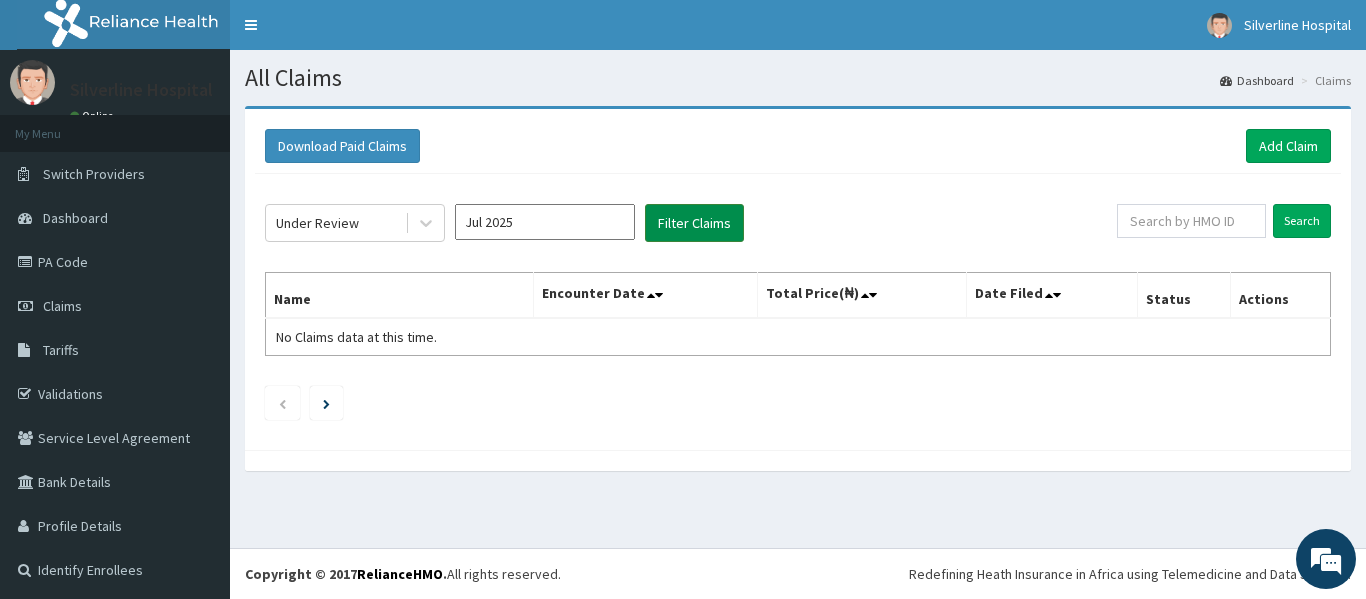 click on "Filter Claims" at bounding box center (694, 223) 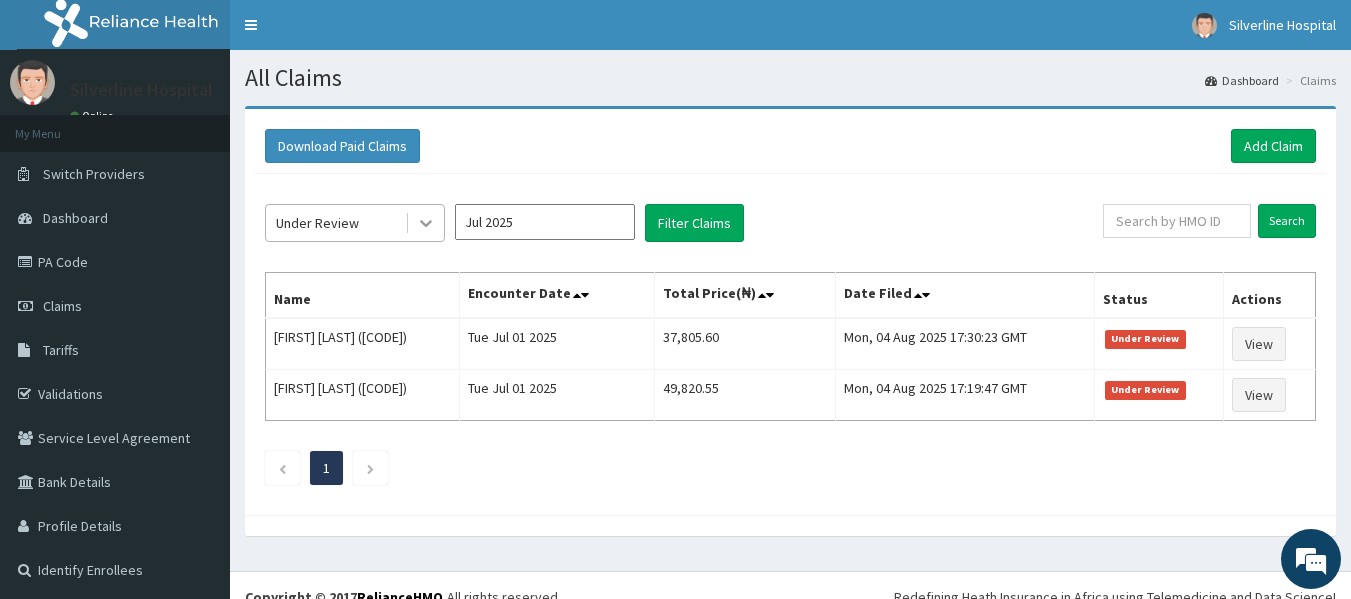 click 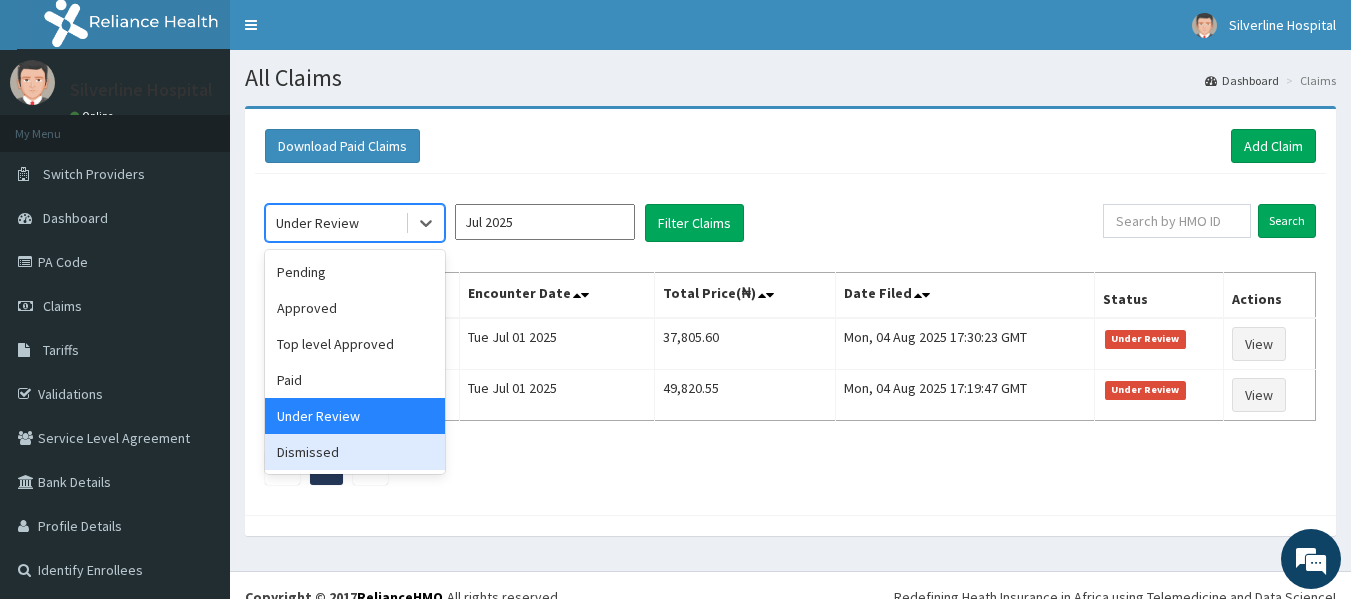 click on "Dismissed" at bounding box center [355, 452] 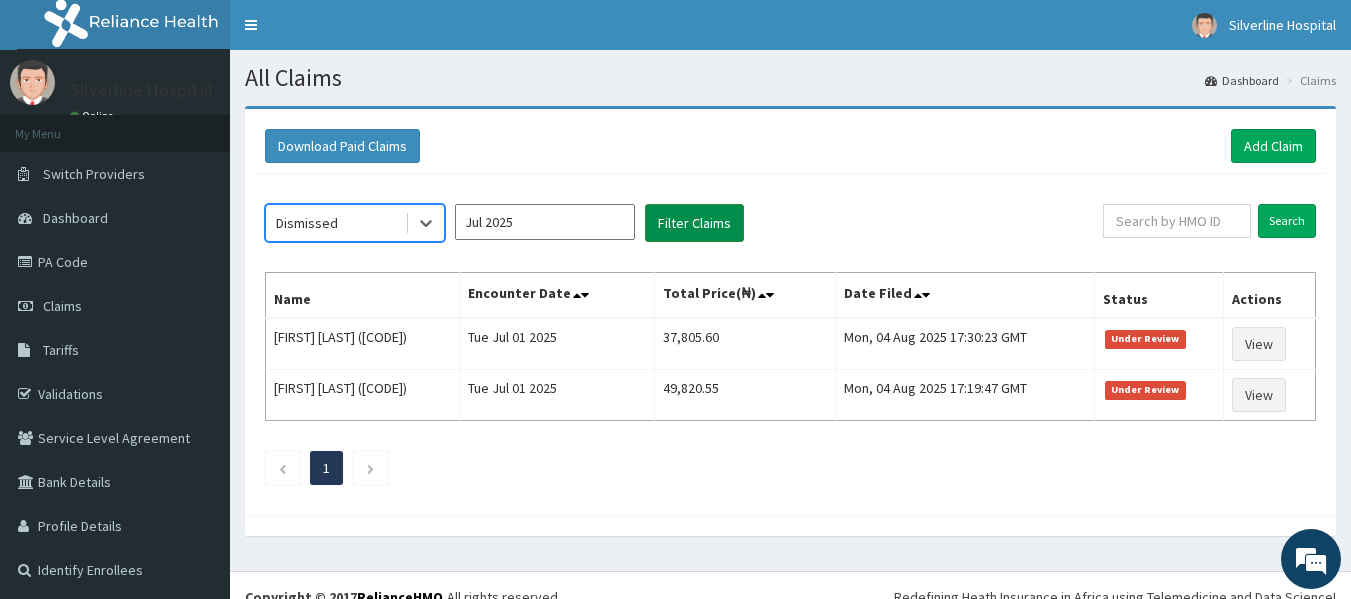 click on "Filter Claims" at bounding box center (694, 223) 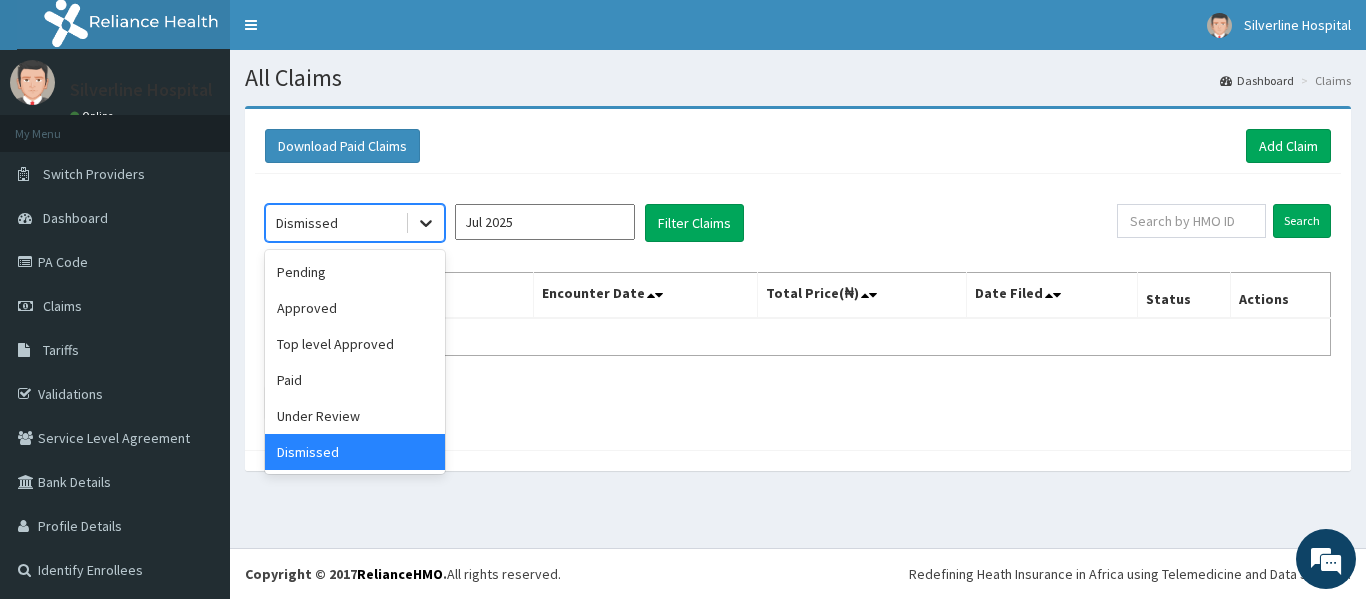 click 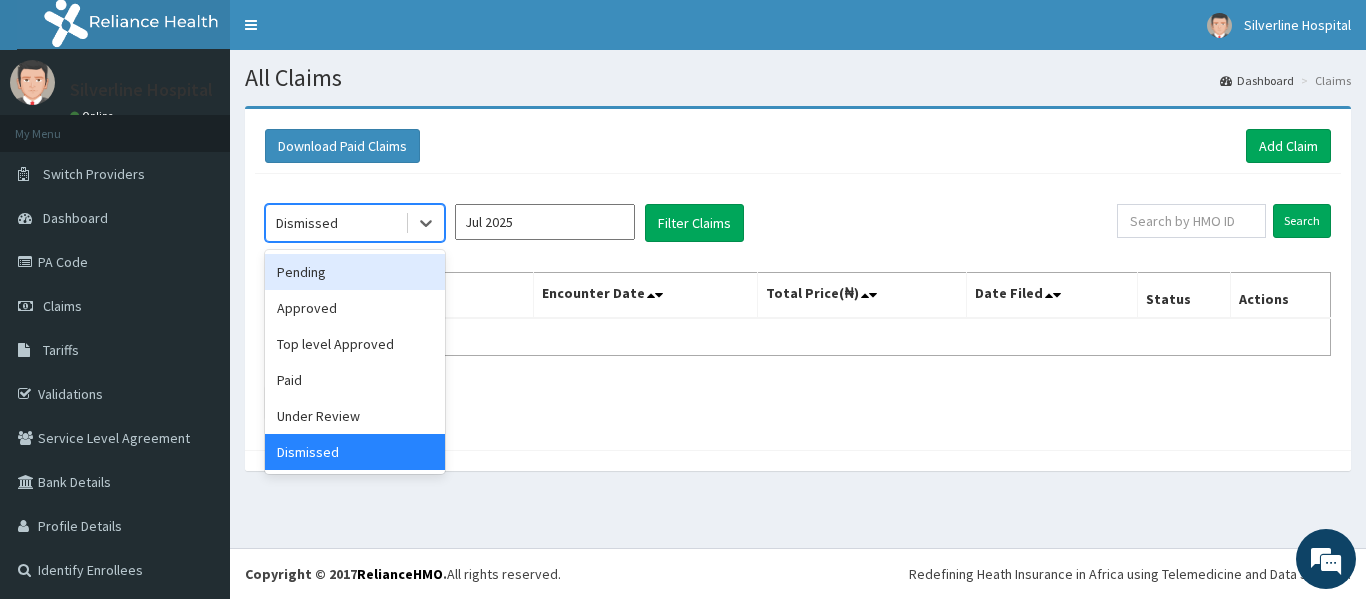 click on "Pending" at bounding box center [355, 272] 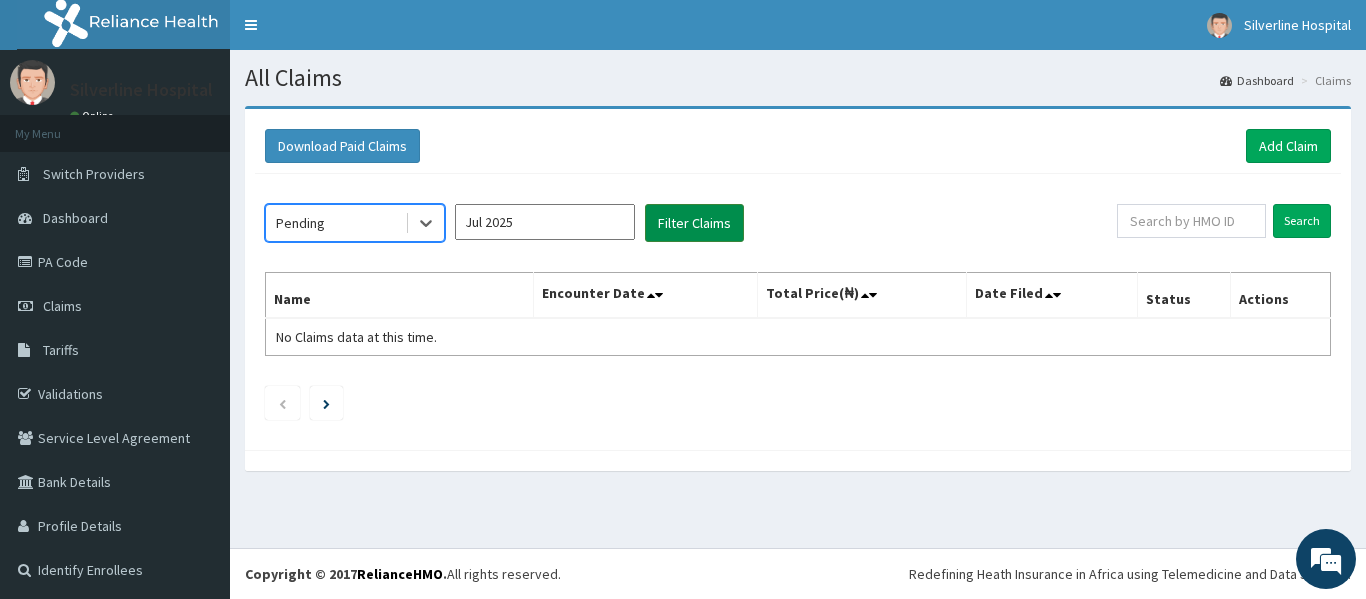 click on "Filter Claims" at bounding box center (694, 223) 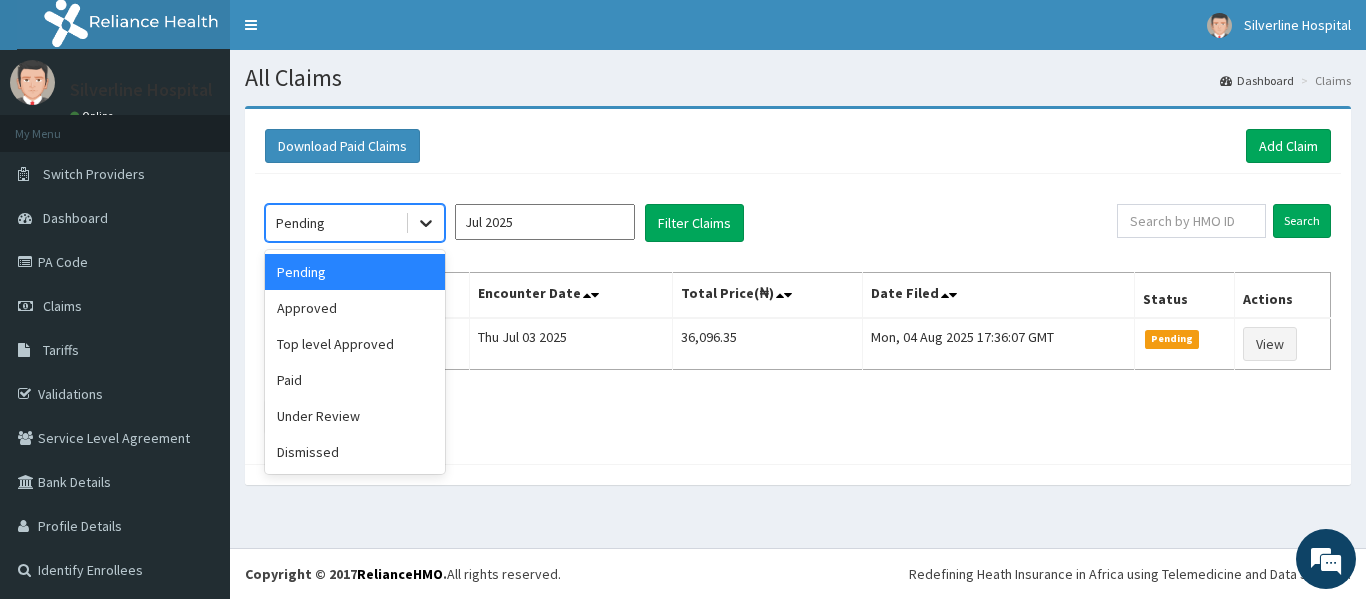 click at bounding box center [426, 223] 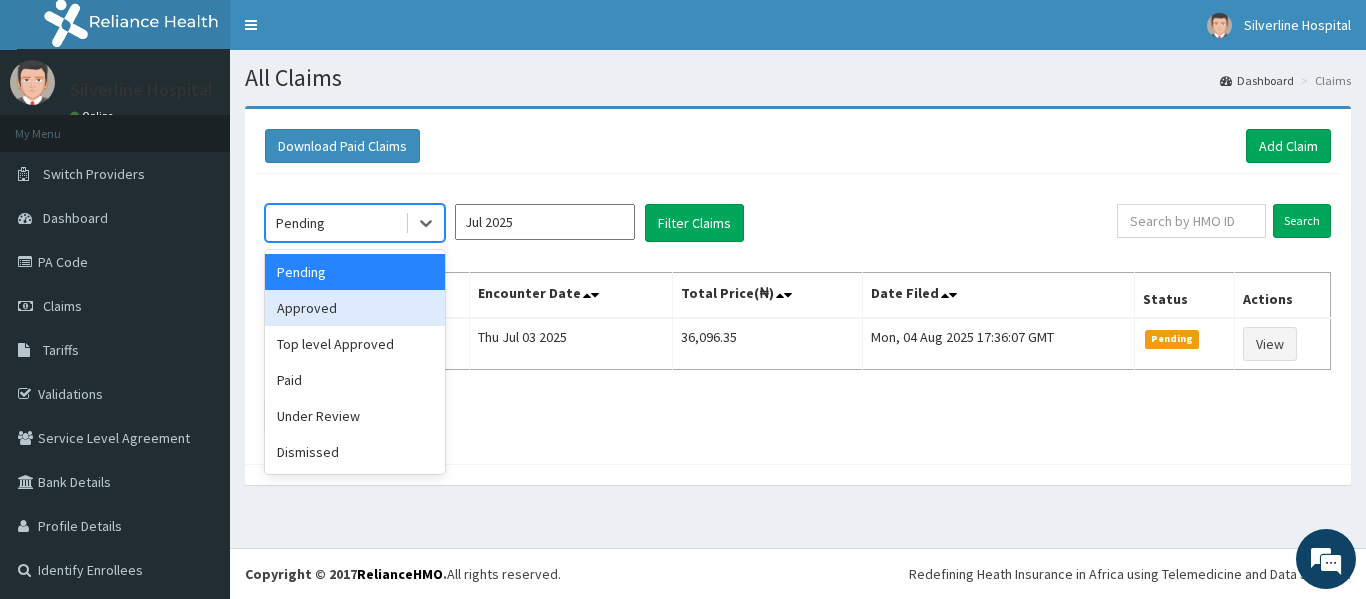 click on "Approved" at bounding box center [355, 308] 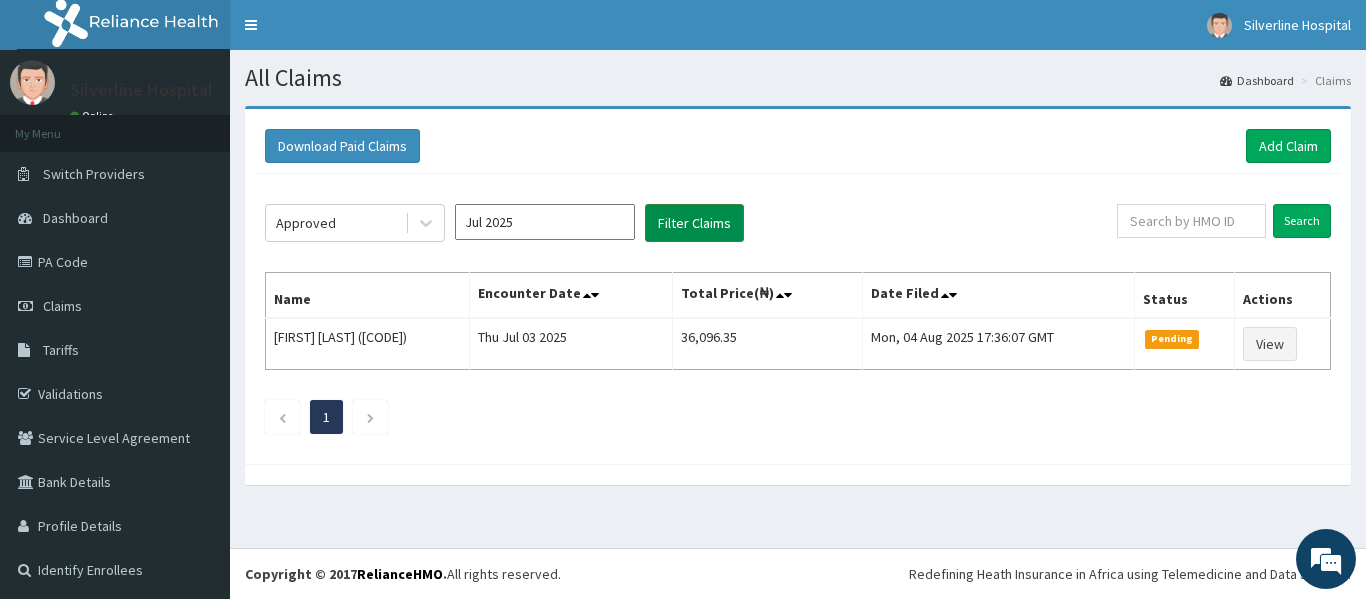 click on "Filter Claims" at bounding box center [694, 223] 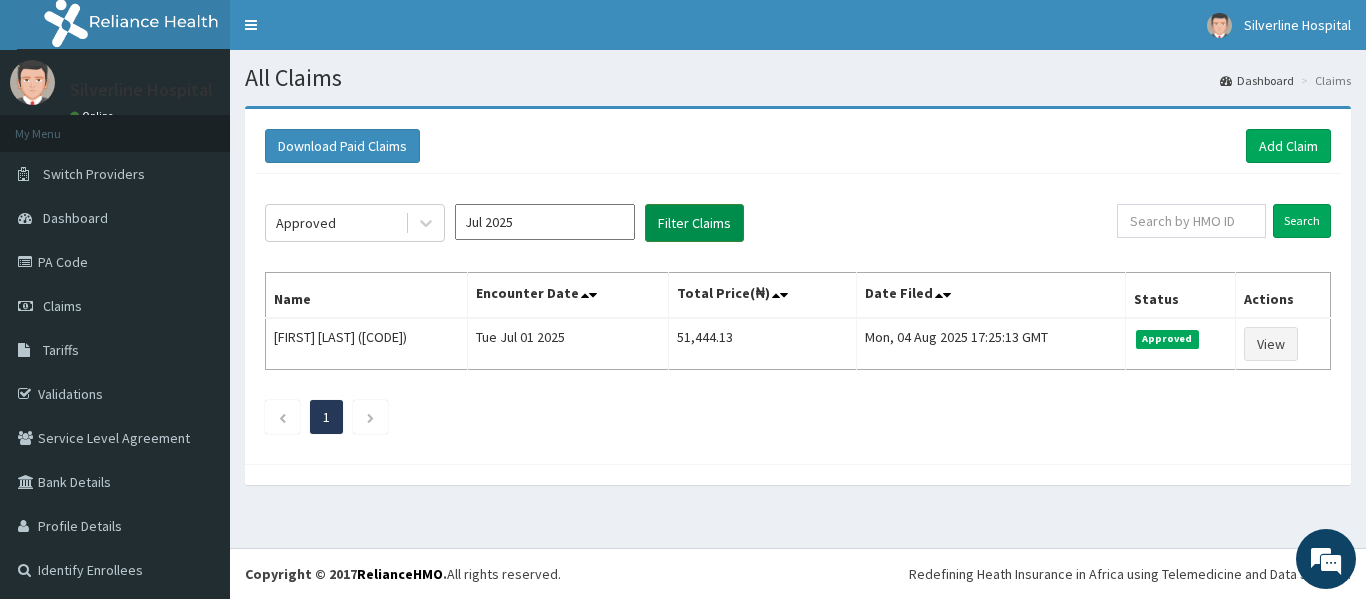 click on "Filter Claims" at bounding box center [694, 223] 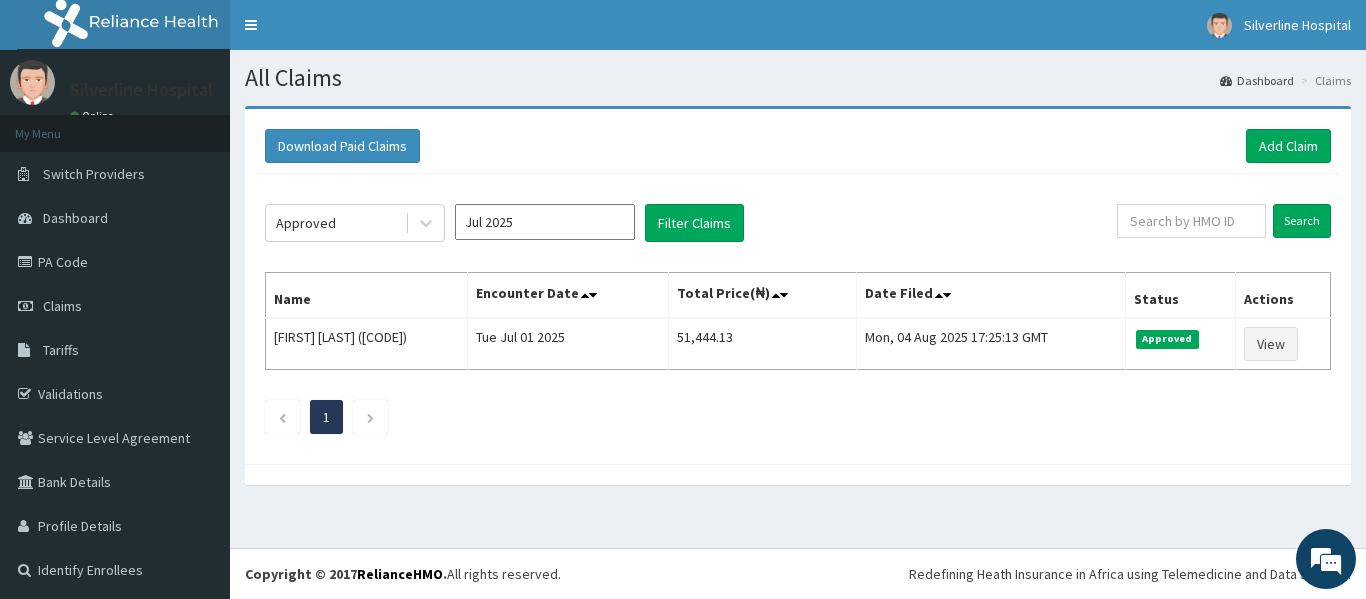 click on "Approved Jul 2025 Filter Claims" at bounding box center (691, 223) 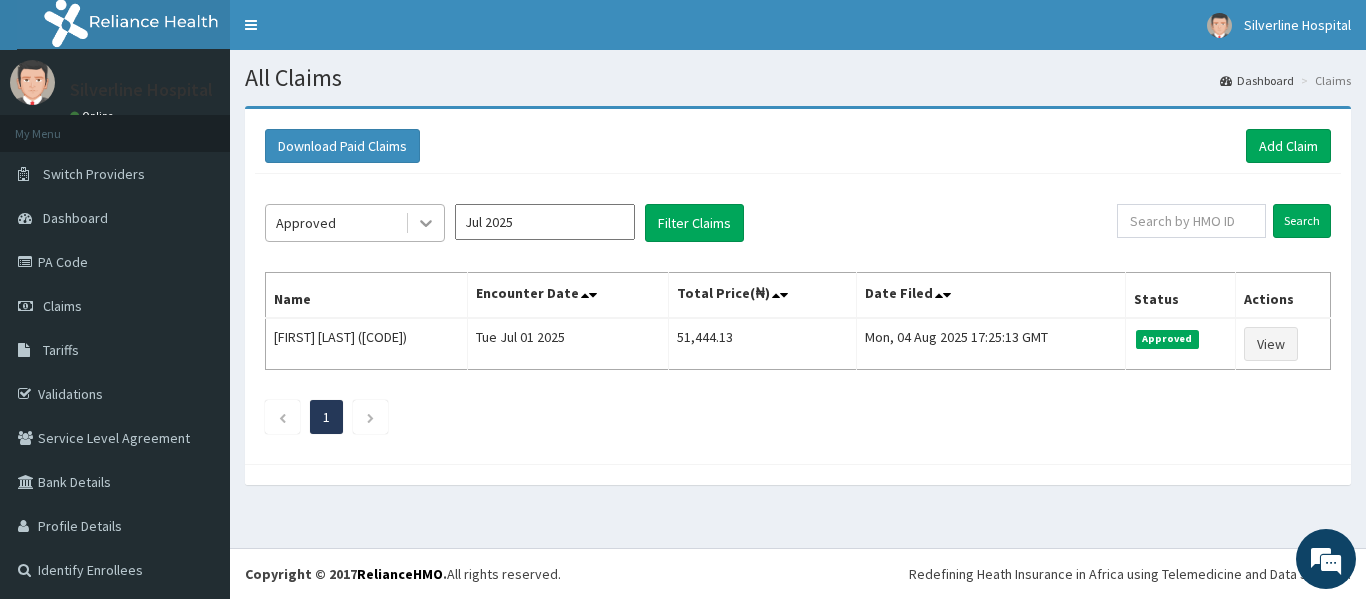 click 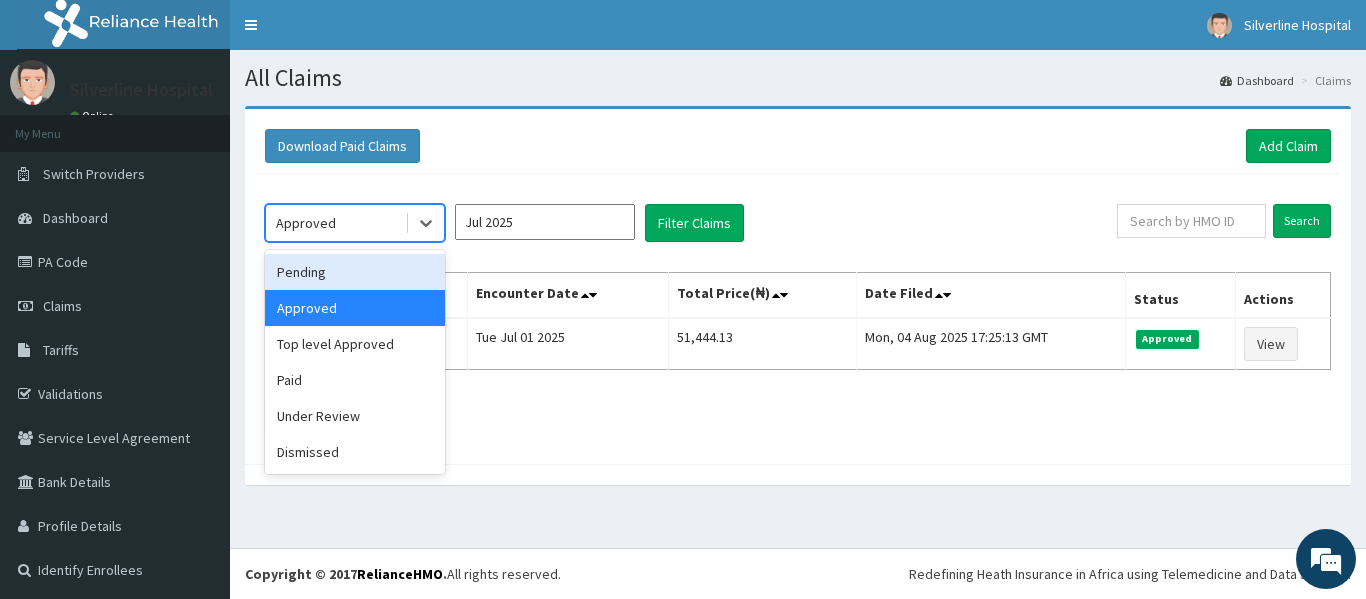 click on "Pending" at bounding box center (355, 272) 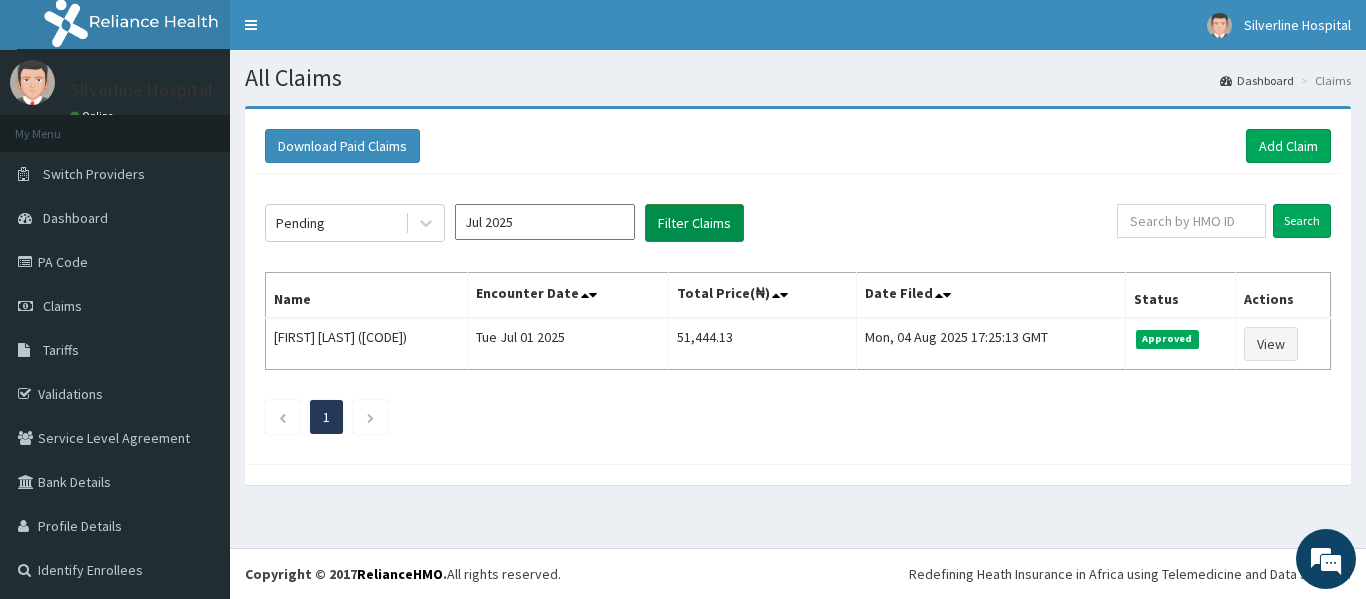 click on "Filter Claims" at bounding box center [694, 223] 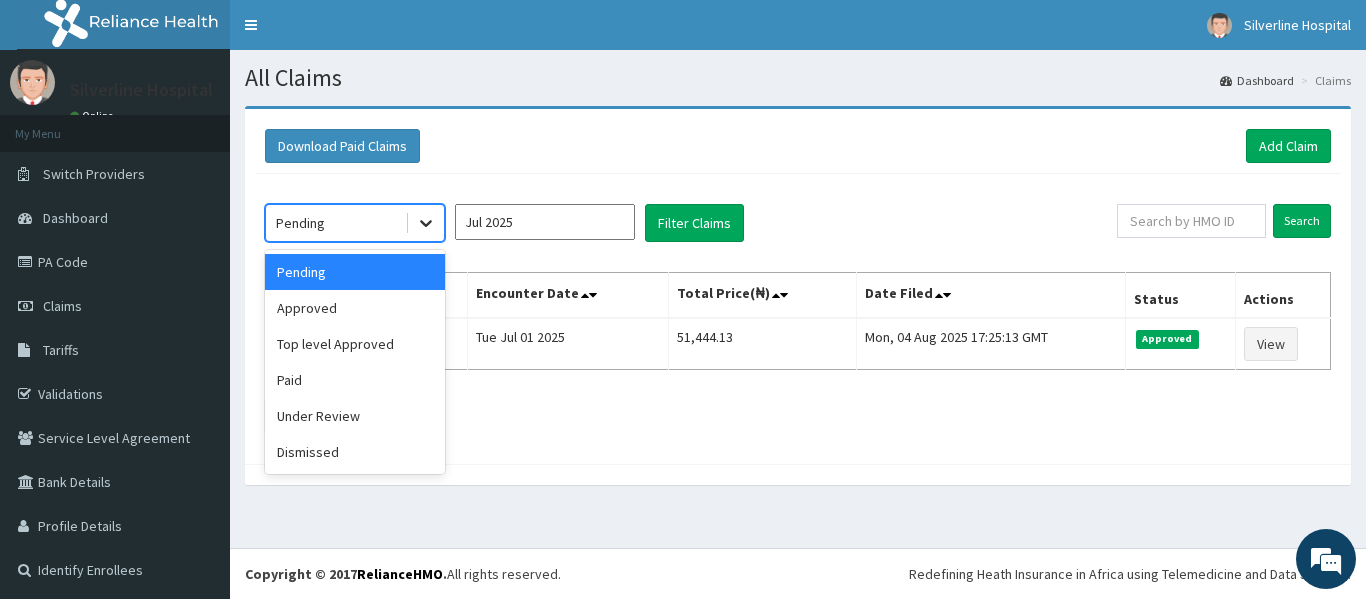 click 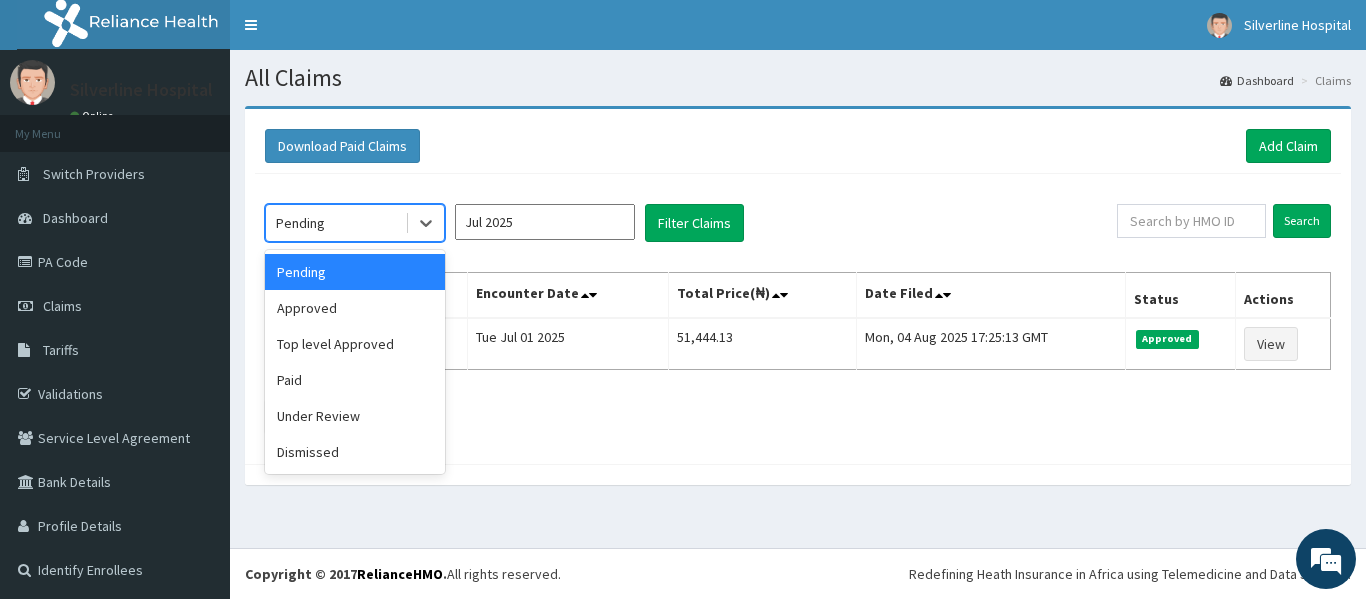 click on "Pending" at bounding box center (355, 272) 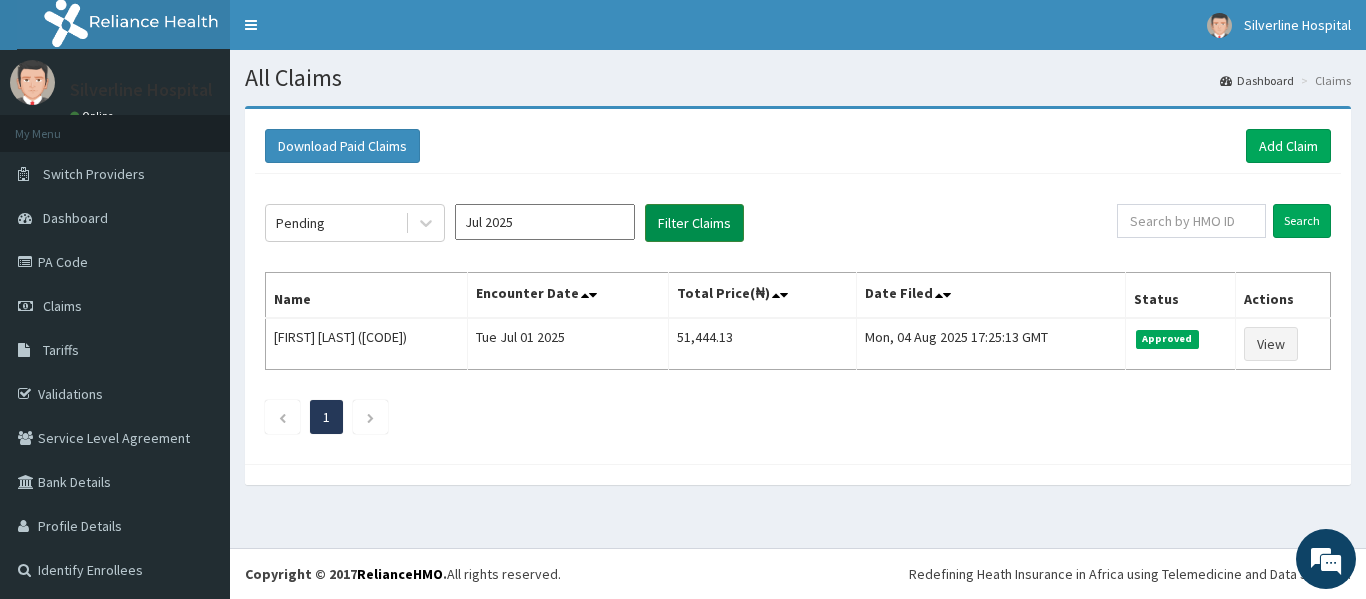 click on "Filter Claims" at bounding box center (694, 223) 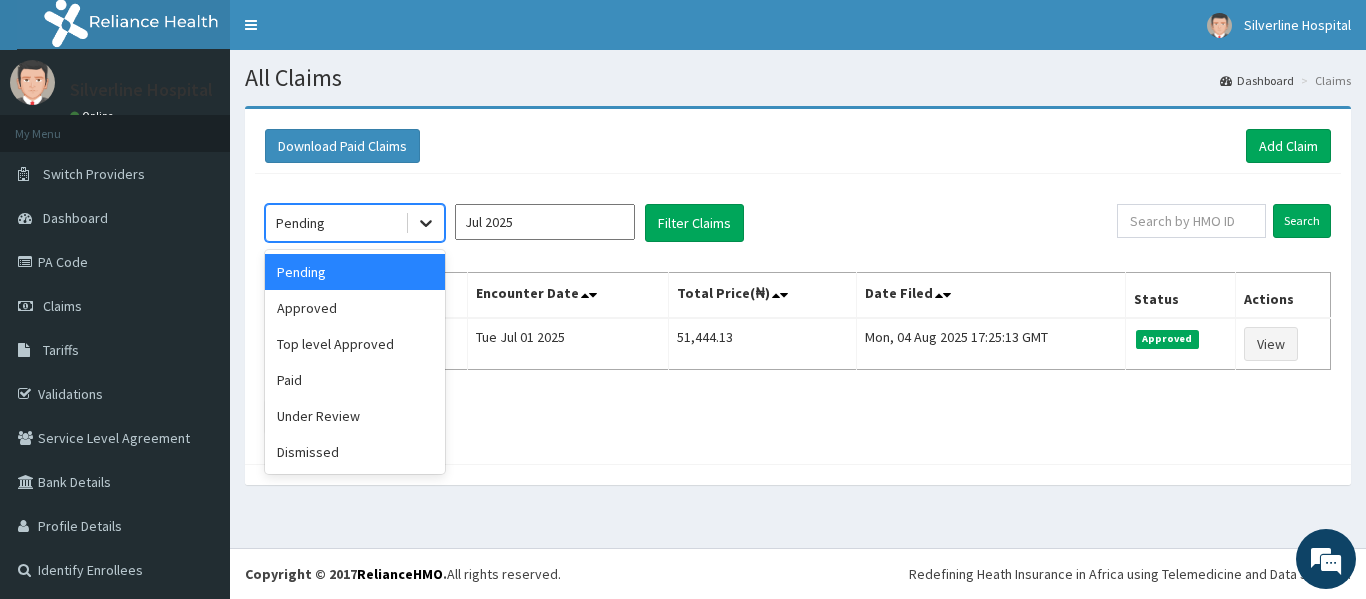 click 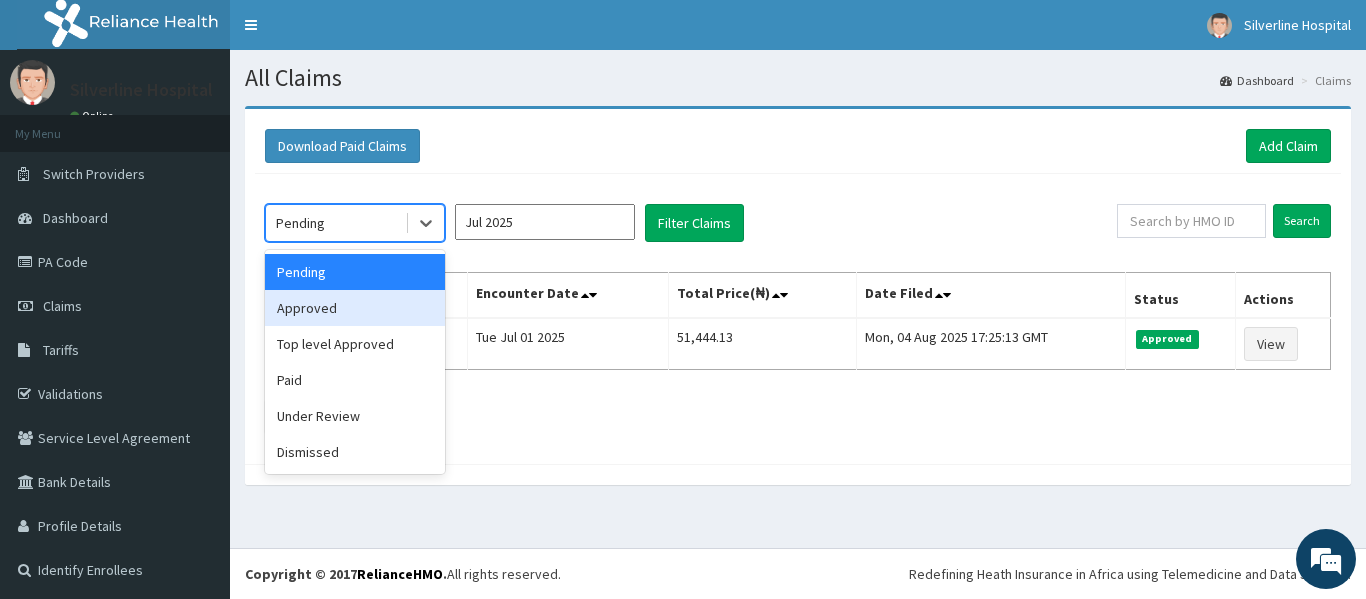 click on "Approved" at bounding box center [355, 308] 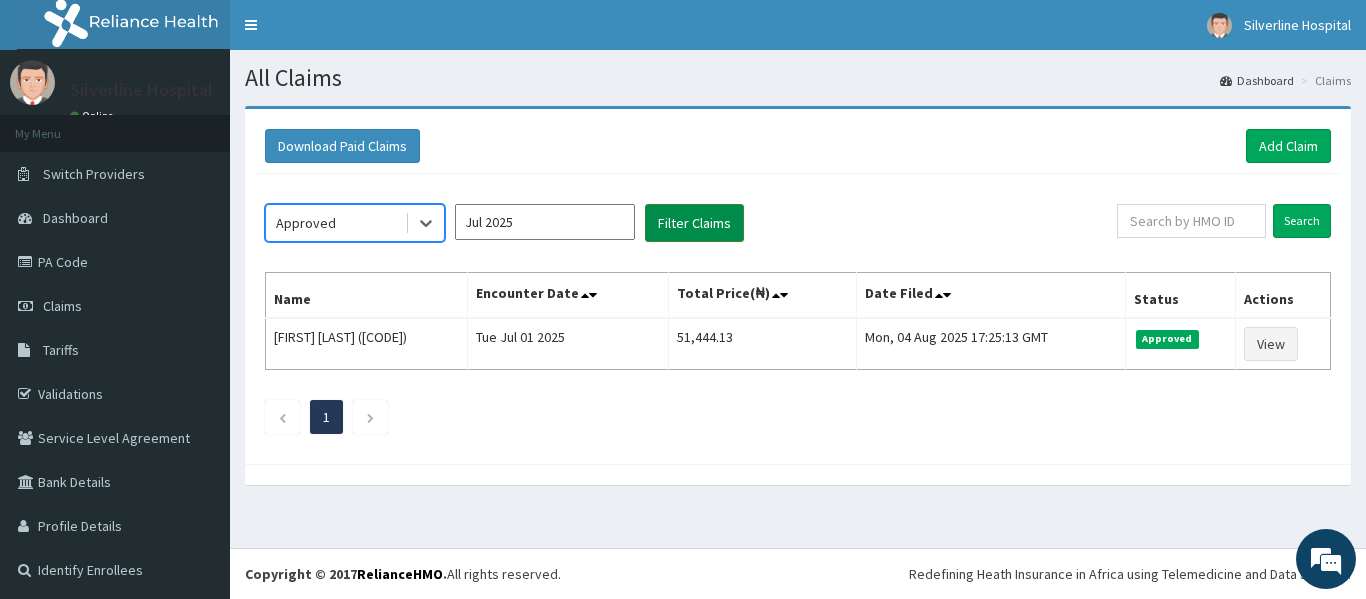 click on "Filter Claims" at bounding box center (694, 223) 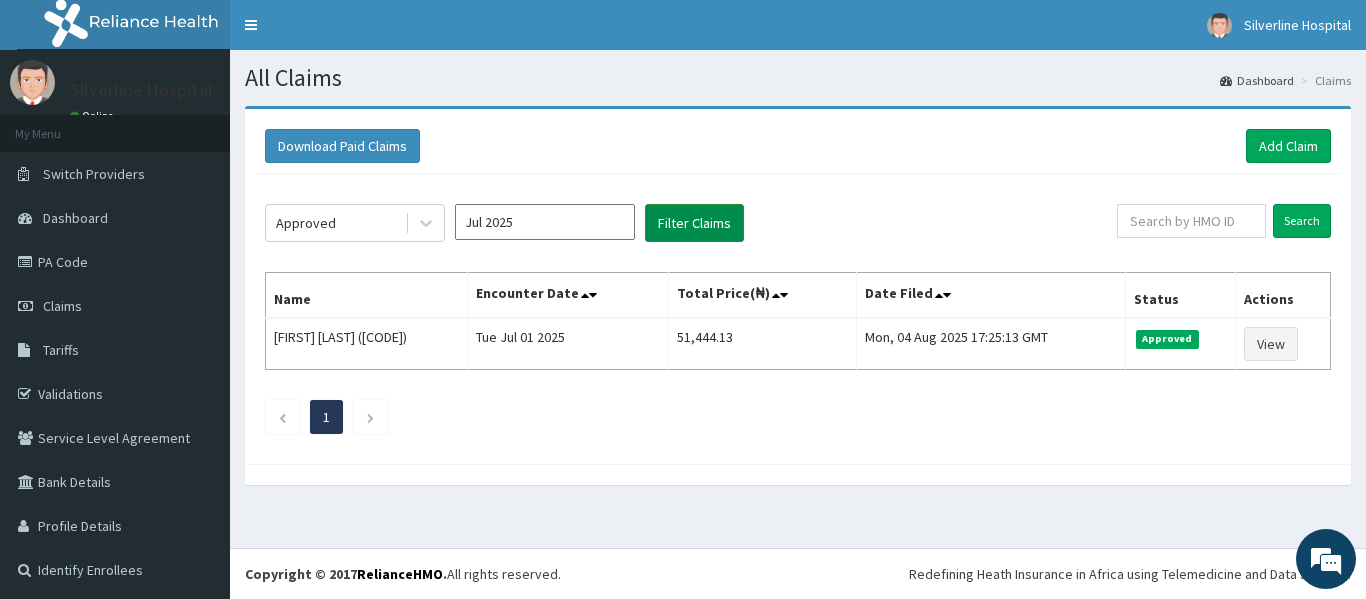 click on "Filter Claims" at bounding box center (694, 223) 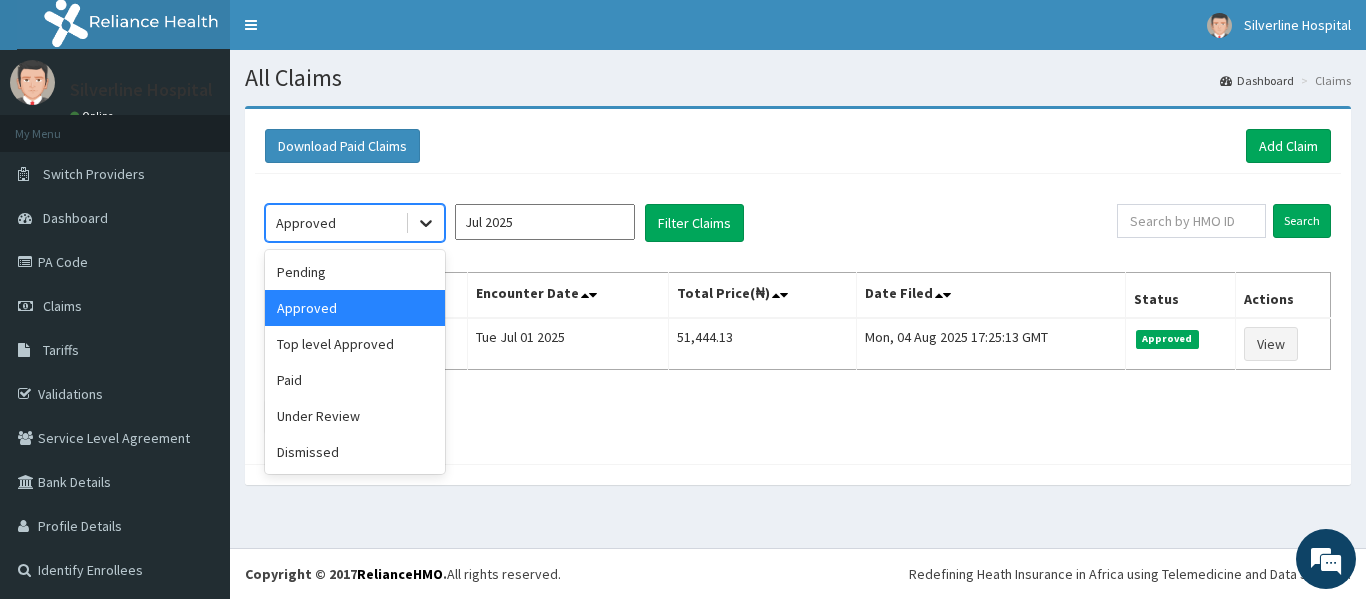 click 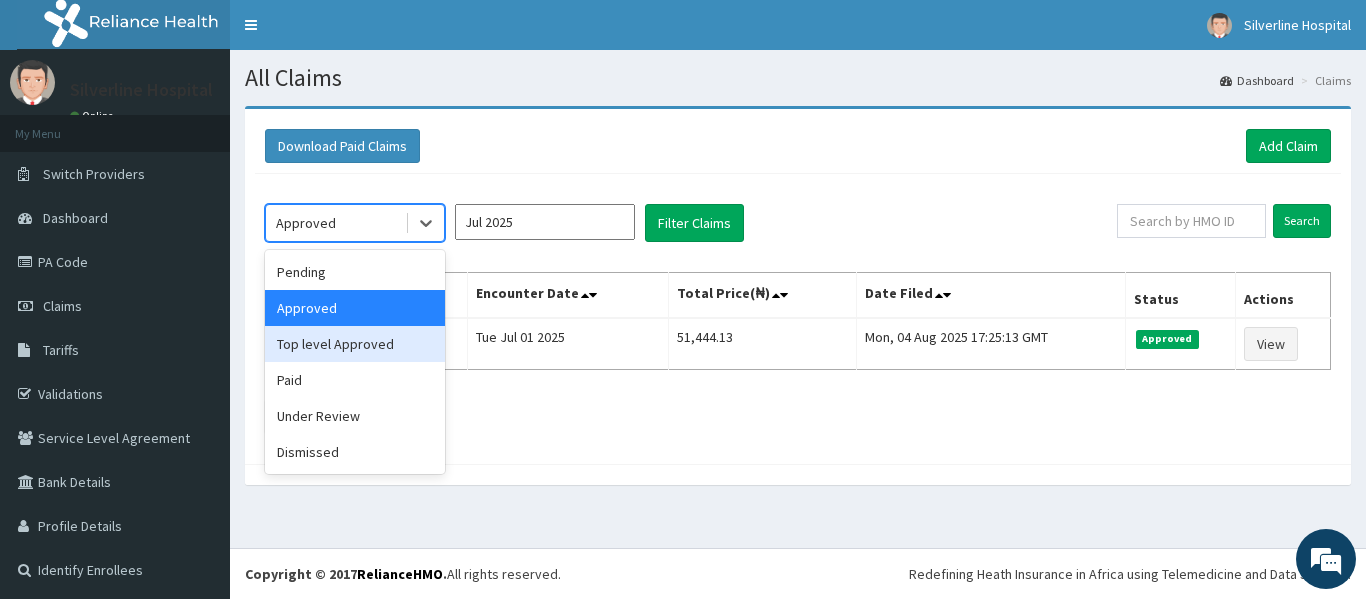 click on "Top level Approved" at bounding box center (355, 344) 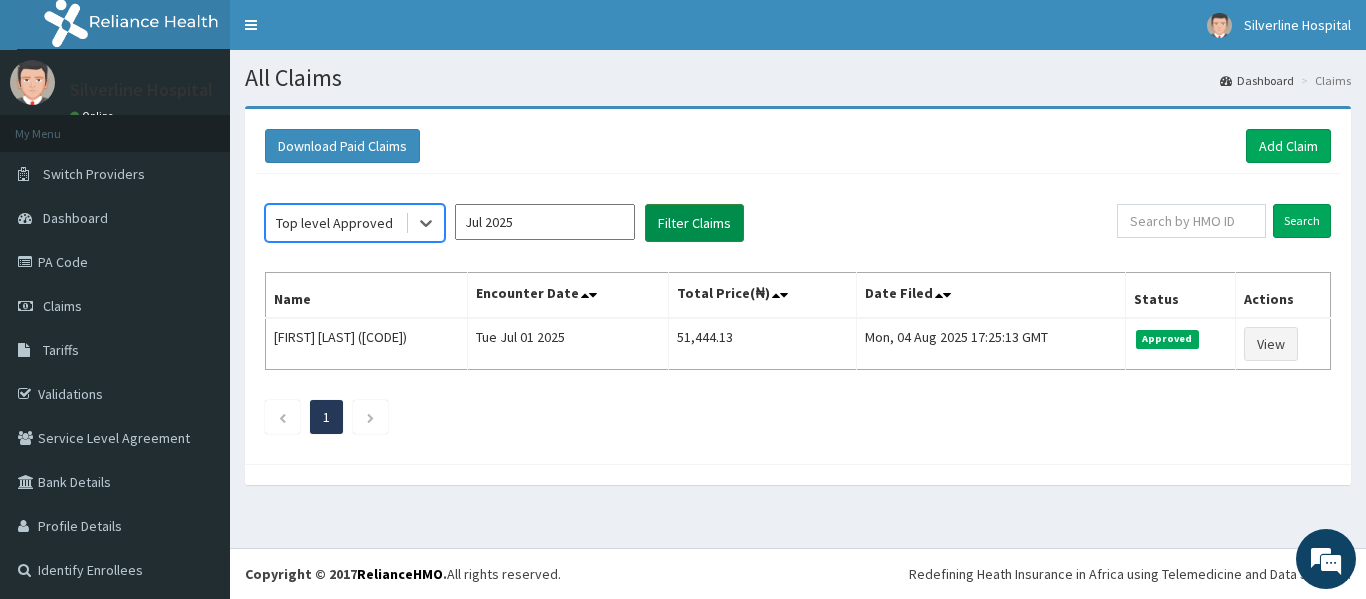 click on "Filter Claims" at bounding box center [694, 223] 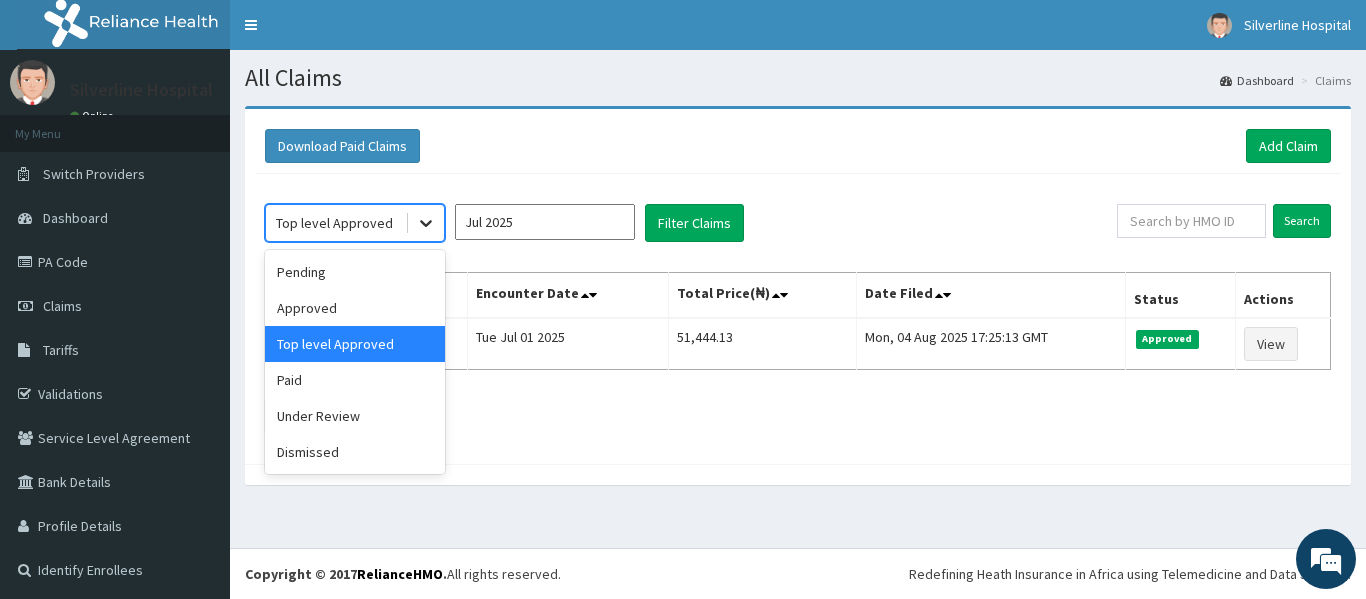 click 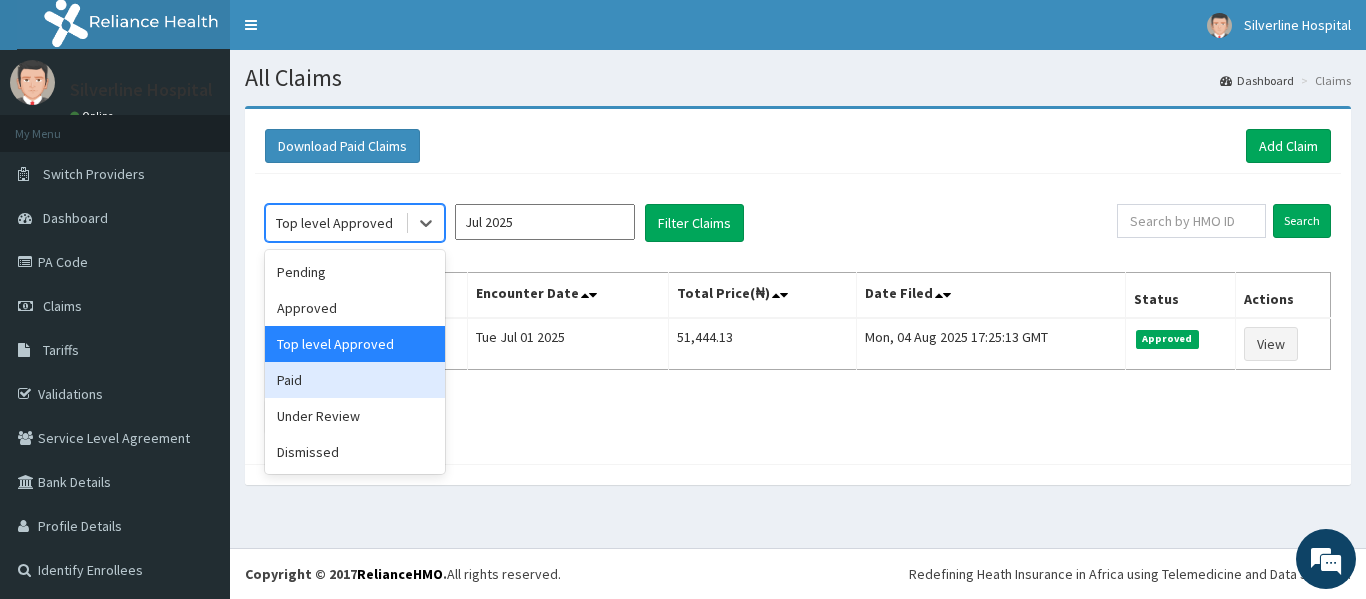 click on "Paid" at bounding box center [355, 380] 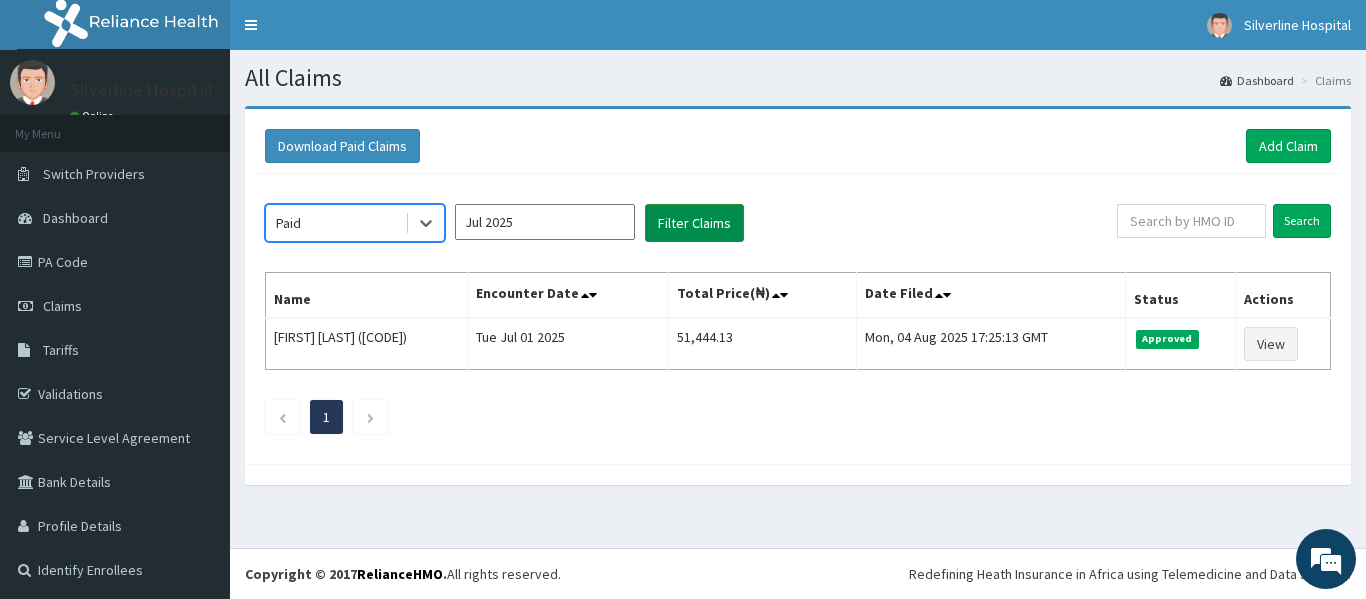 click on "Filter Claims" at bounding box center (694, 223) 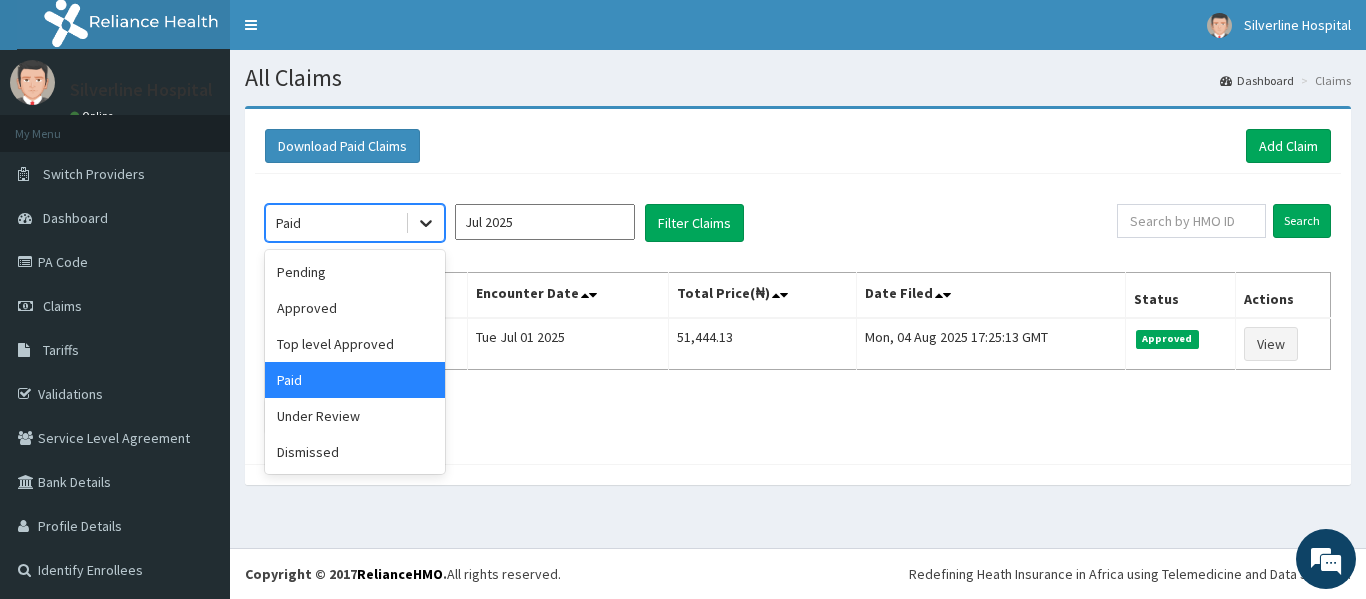 click 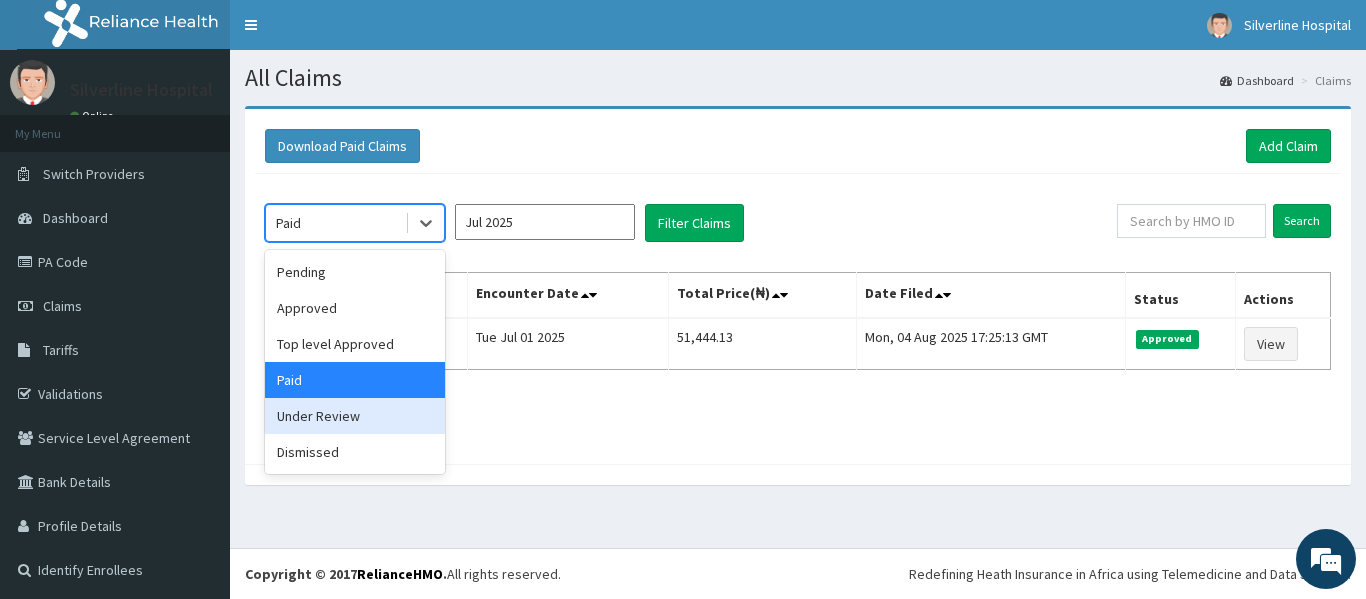 click on "Under Review" at bounding box center [355, 416] 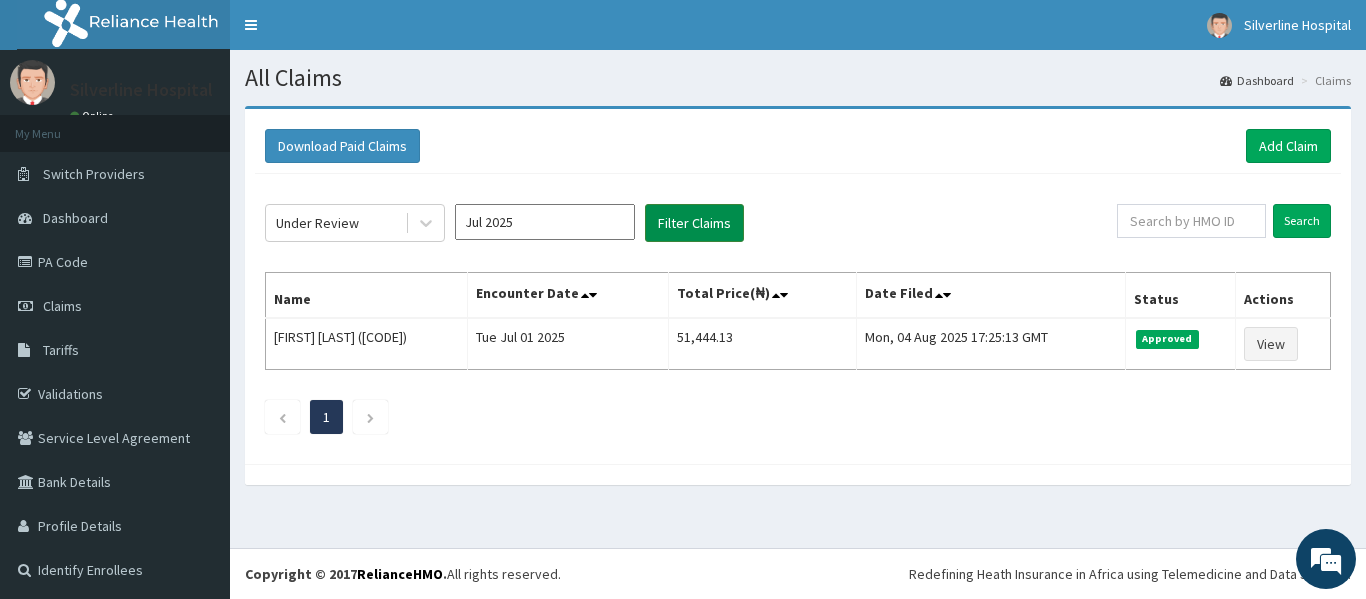 click on "Filter Claims" at bounding box center [694, 223] 